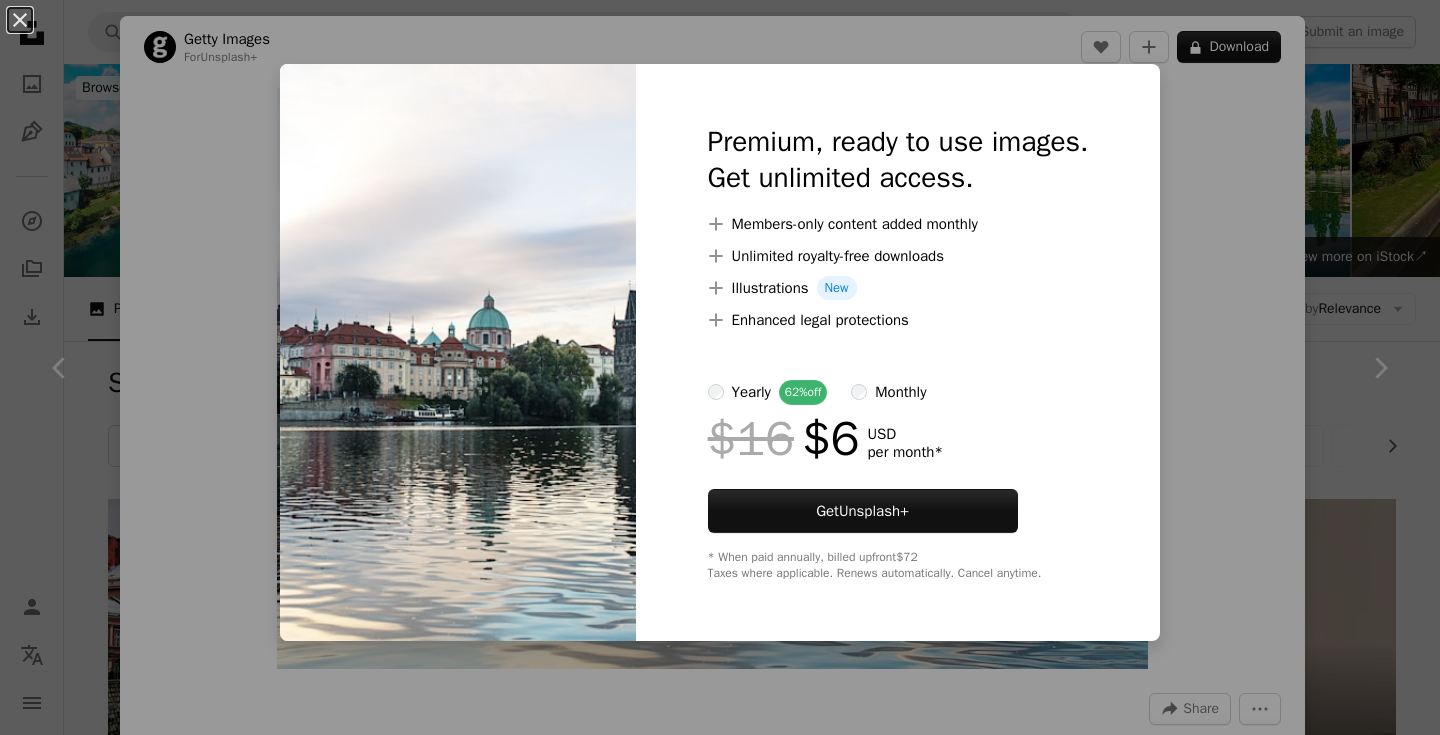 scroll, scrollTop: 5811, scrollLeft: 0, axis: vertical 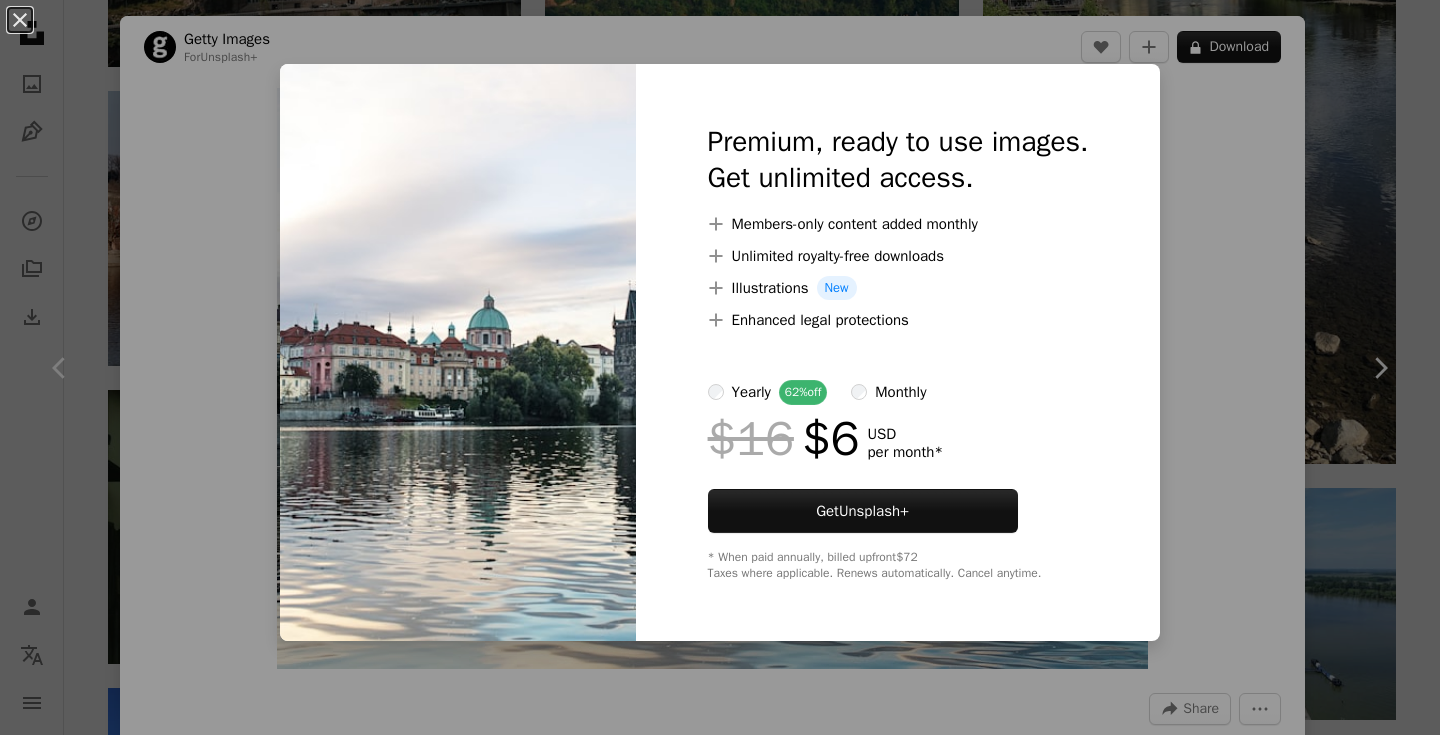 click on "An X shape Premium, ready to use images. Get unlimited access. A plus sign Members-only content added monthly A plus sign Unlimited royalty-free downloads A plus sign Illustrations  New A plus sign Enhanced legal protections yearly 62%  off monthly $16   $6 USD per month * Get  Unsplash+ * When paid annually, billed upfront  $72 Taxes where applicable. Renews automatically. Cancel anytime." at bounding box center (720, 367) 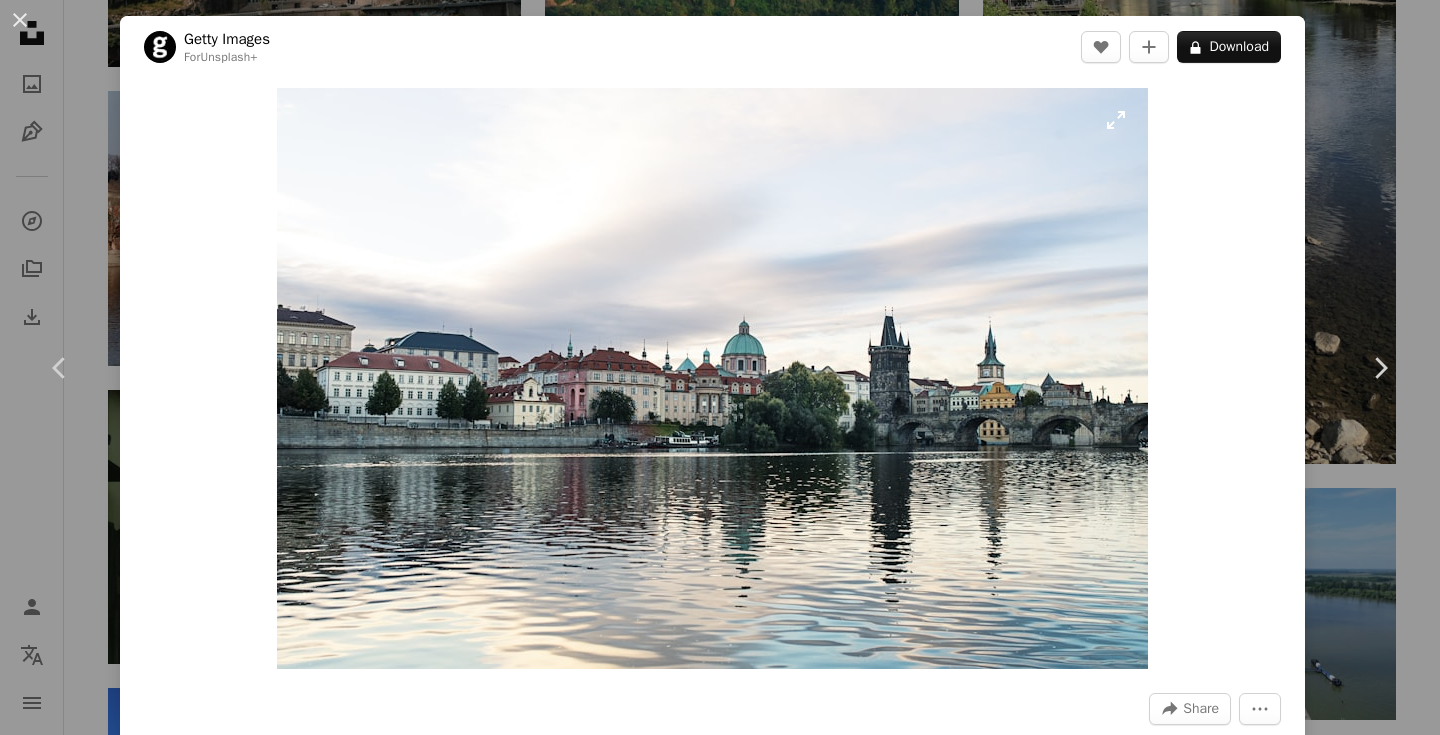 click at bounding box center (712, 378) 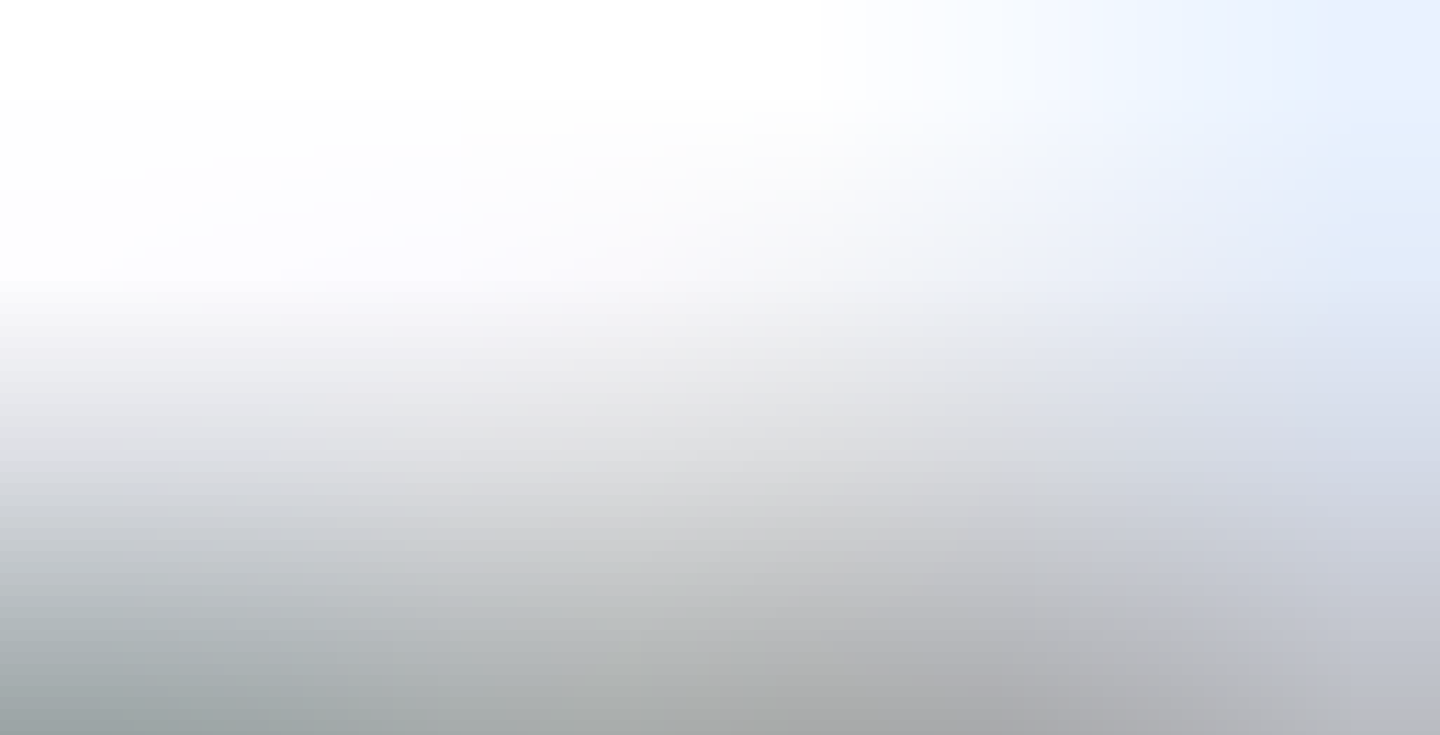scroll, scrollTop: 113, scrollLeft: 0, axis: vertical 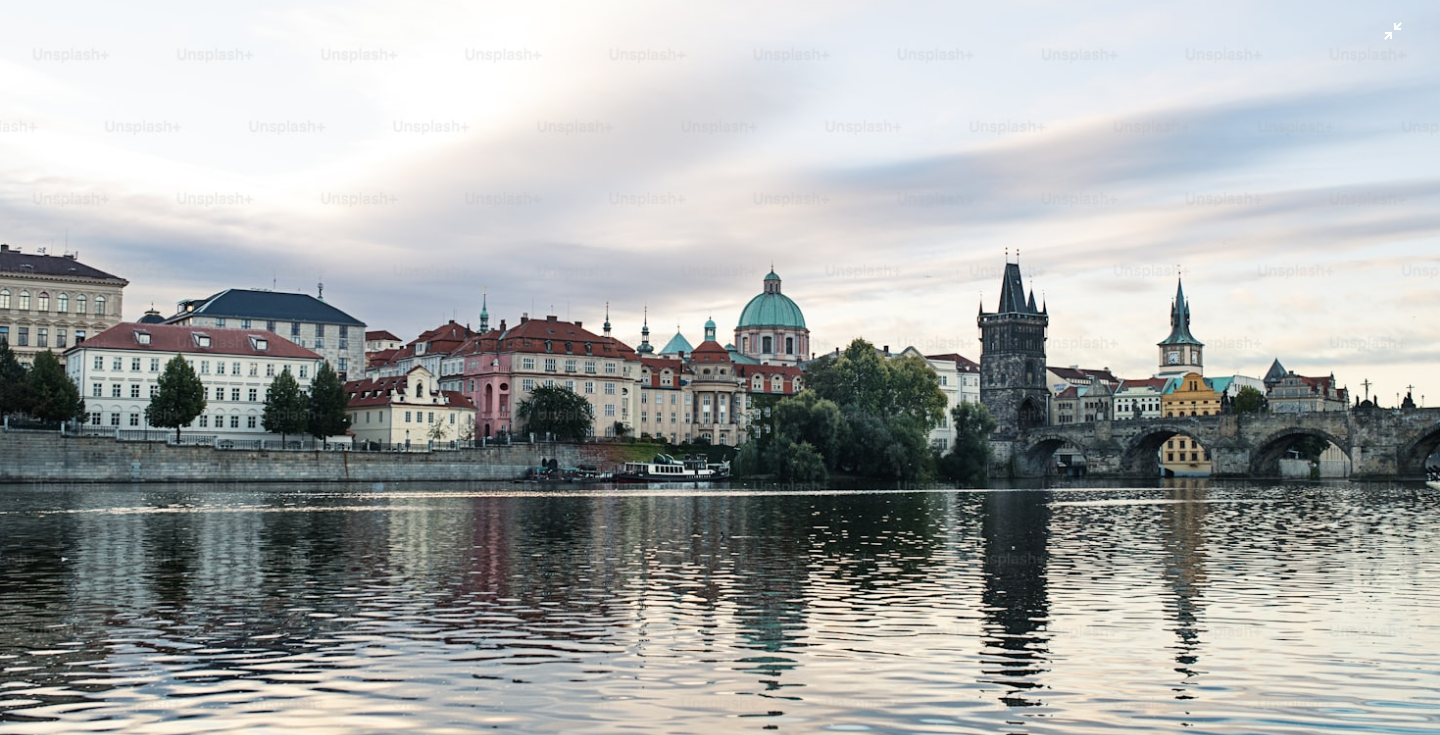 click at bounding box center [720, 367] 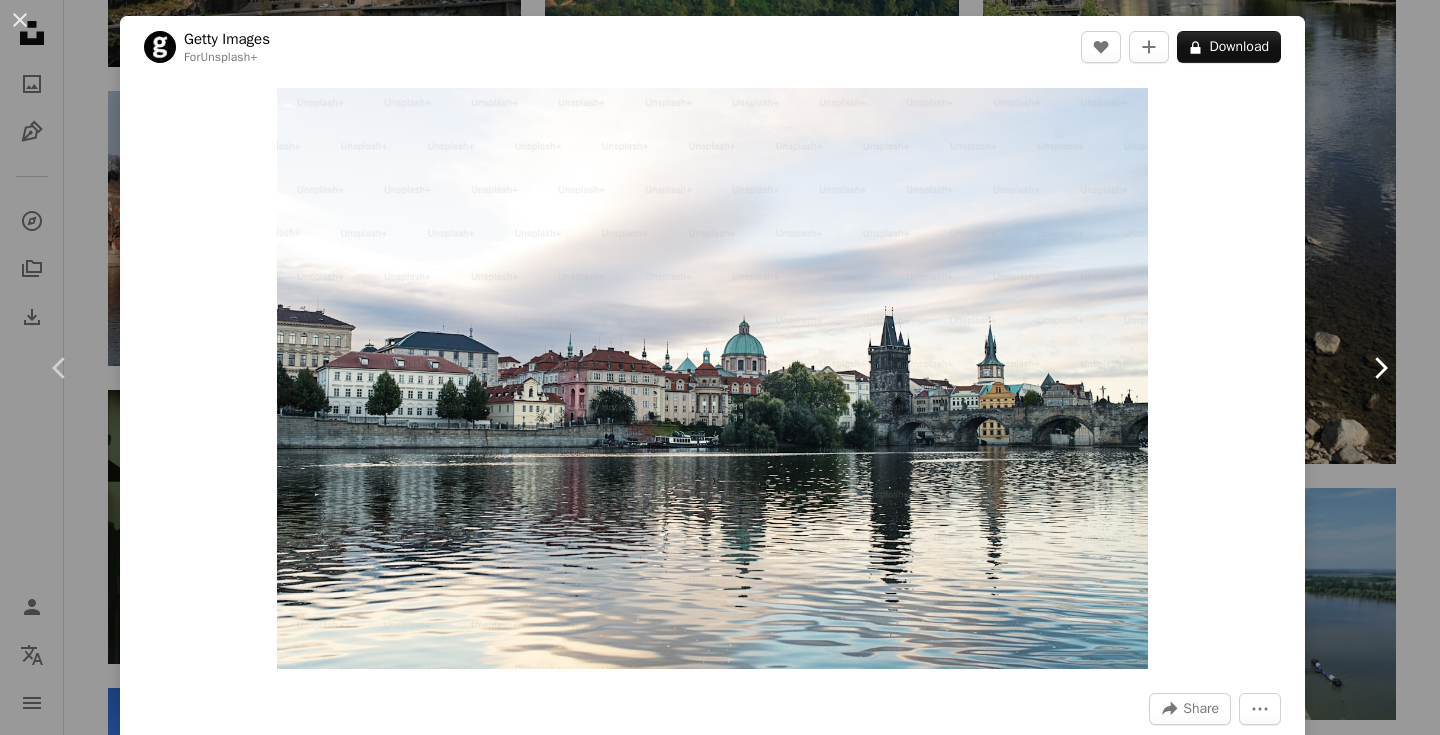 click on "Chevron right" at bounding box center (1380, 368) 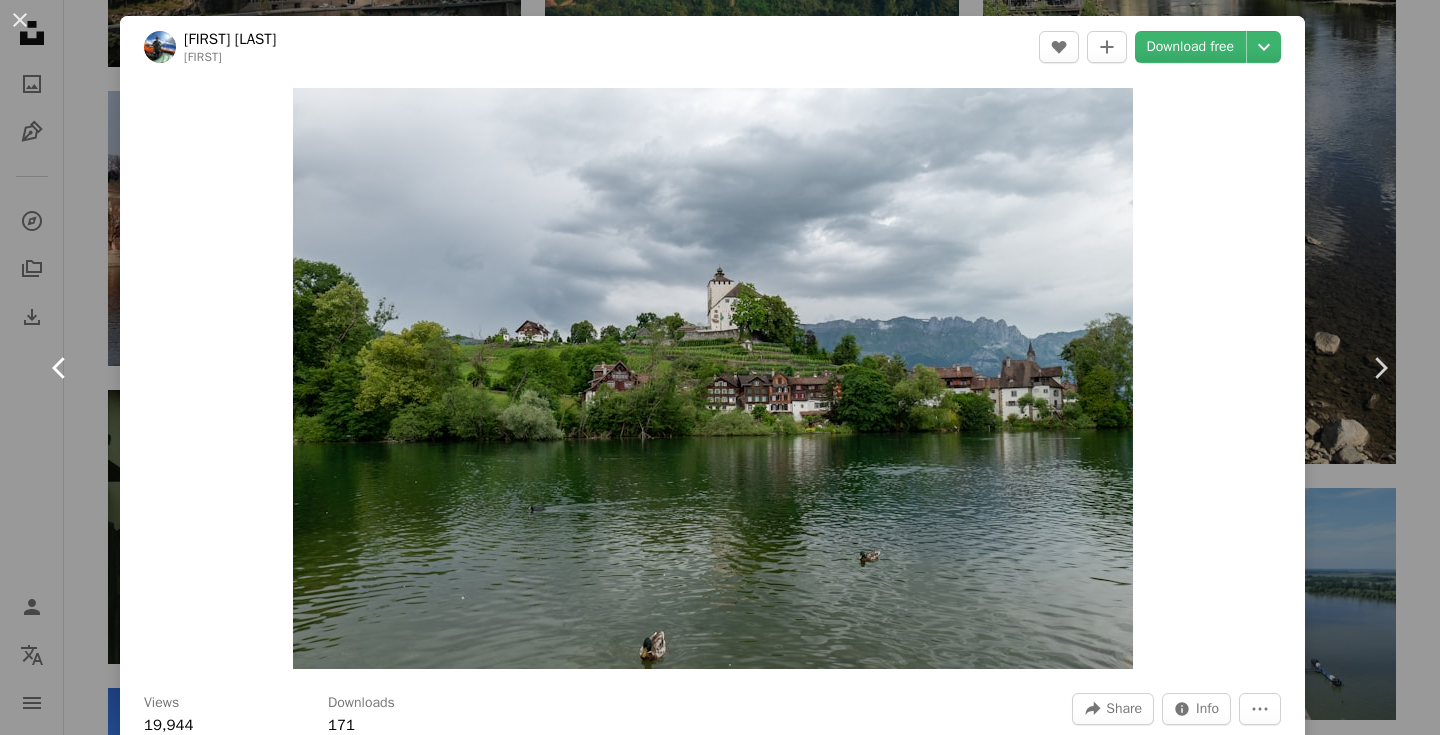 click on "Chevron left" 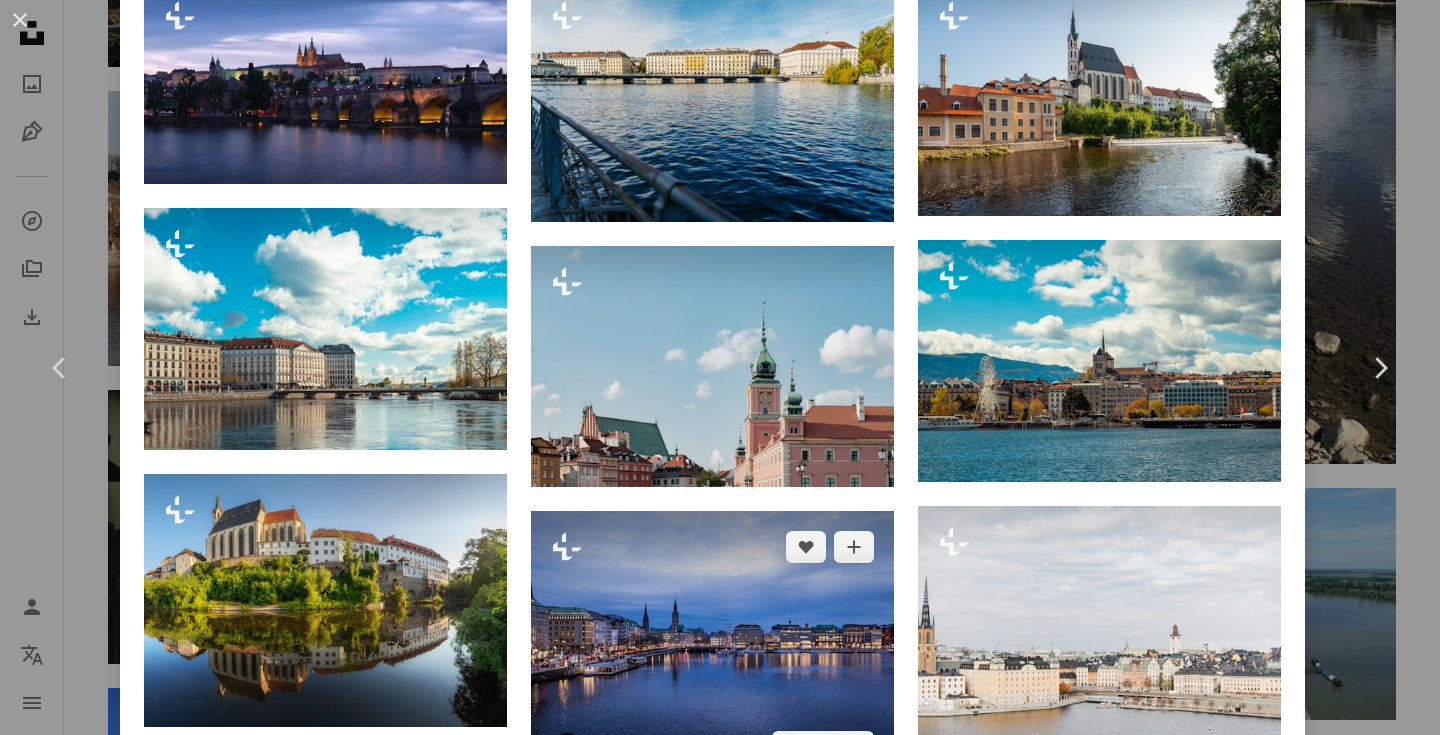 scroll, scrollTop: 0, scrollLeft: 0, axis: both 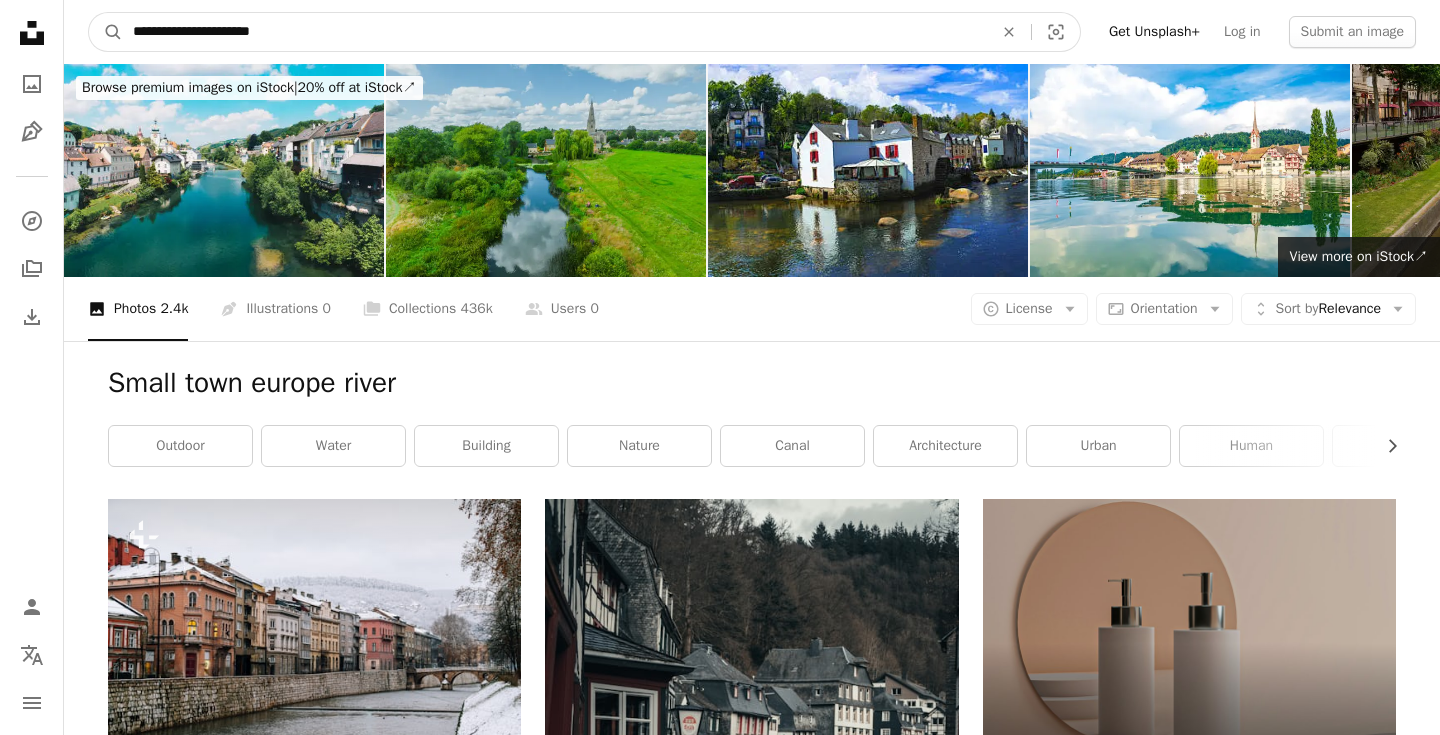 drag, startPoint x: 315, startPoint y: 41, endPoint x: 0, endPoint y: 42, distance: 315.0016 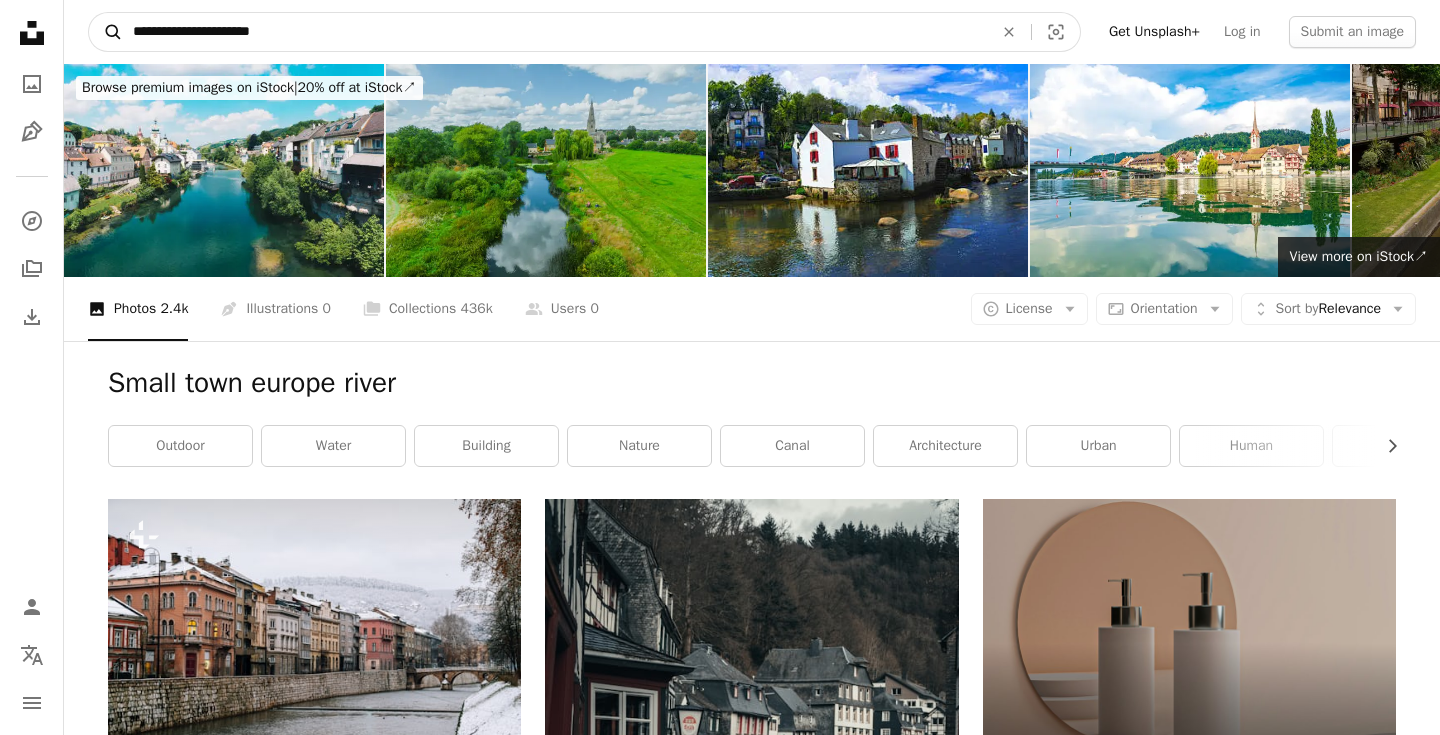 drag, startPoint x: 313, startPoint y: 40, endPoint x: 90, endPoint y: 37, distance: 223.02017 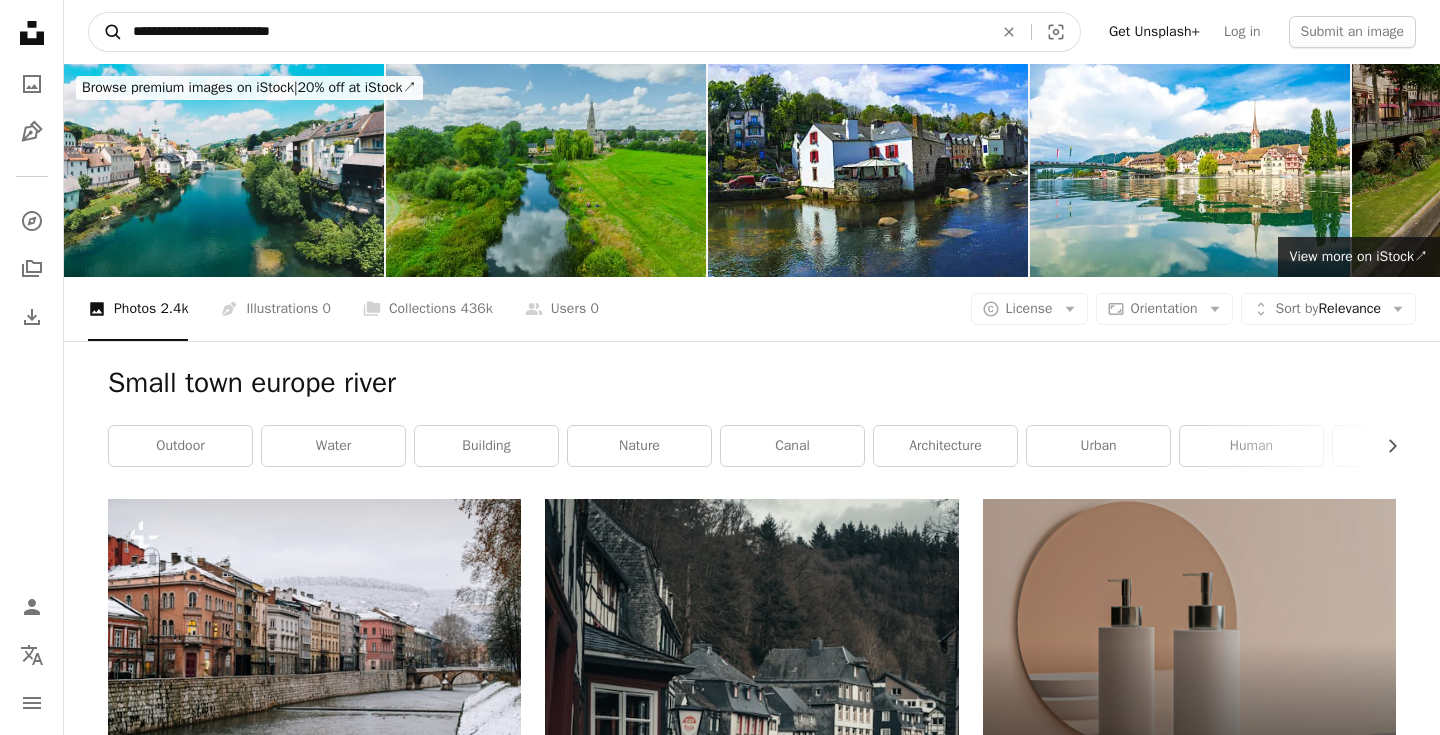 type on "**********" 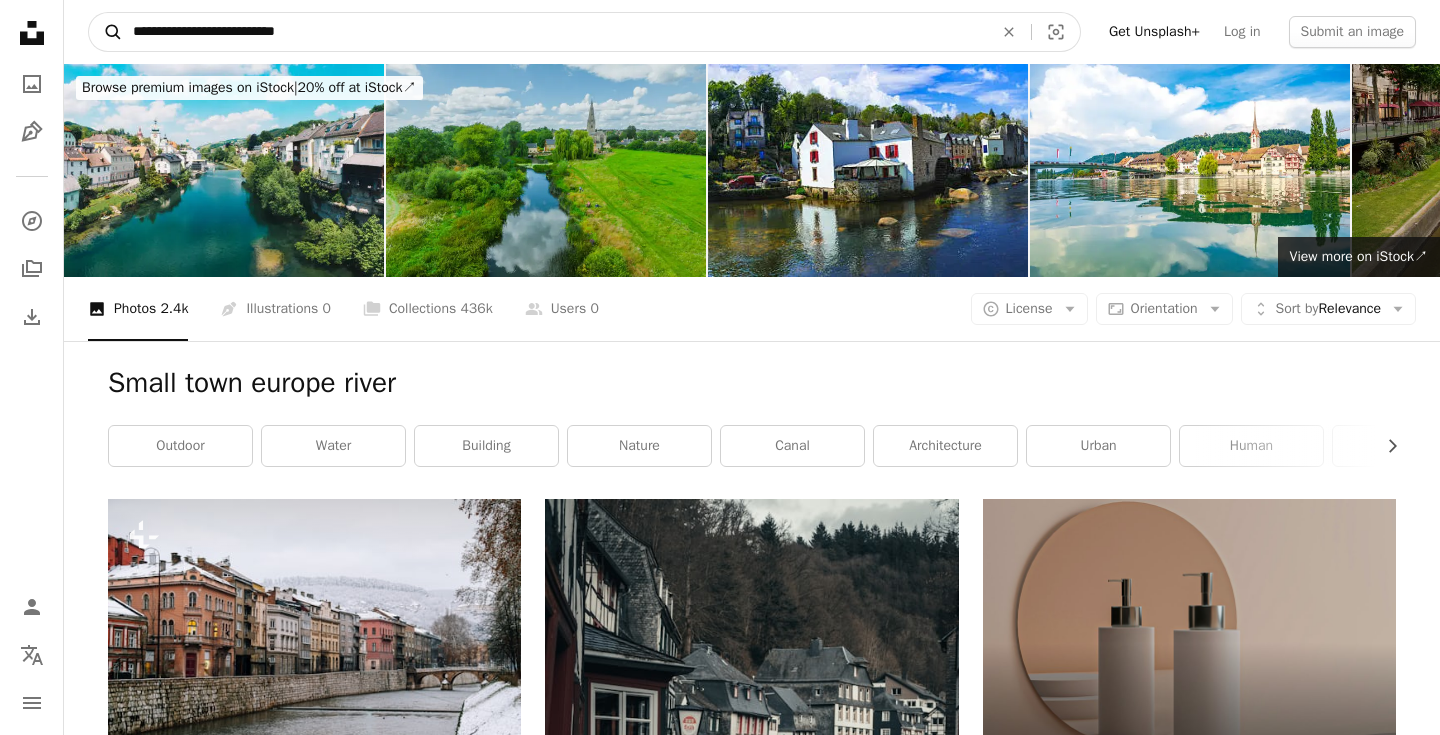 click on "A magnifying glass" at bounding box center (106, 32) 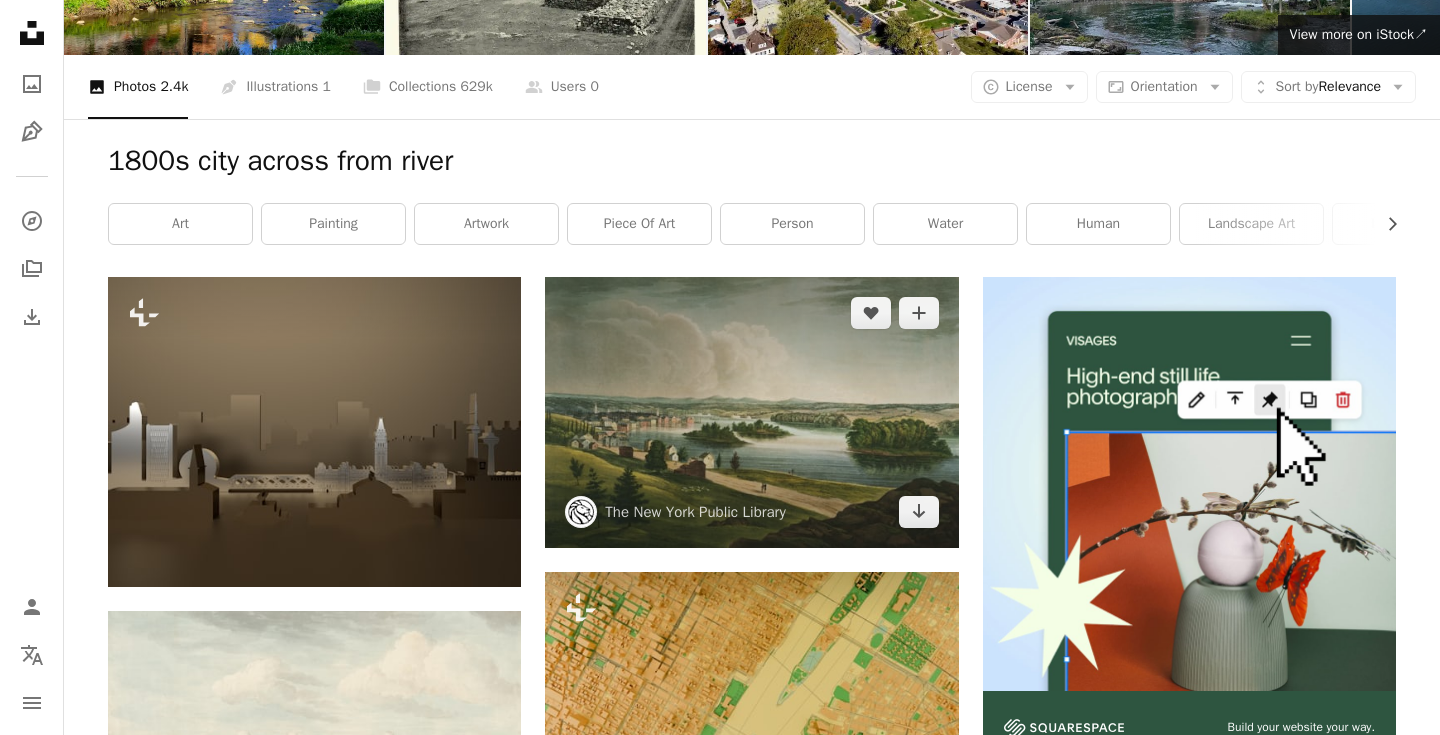 scroll, scrollTop: 0, scrollLeft: 0, axis: both 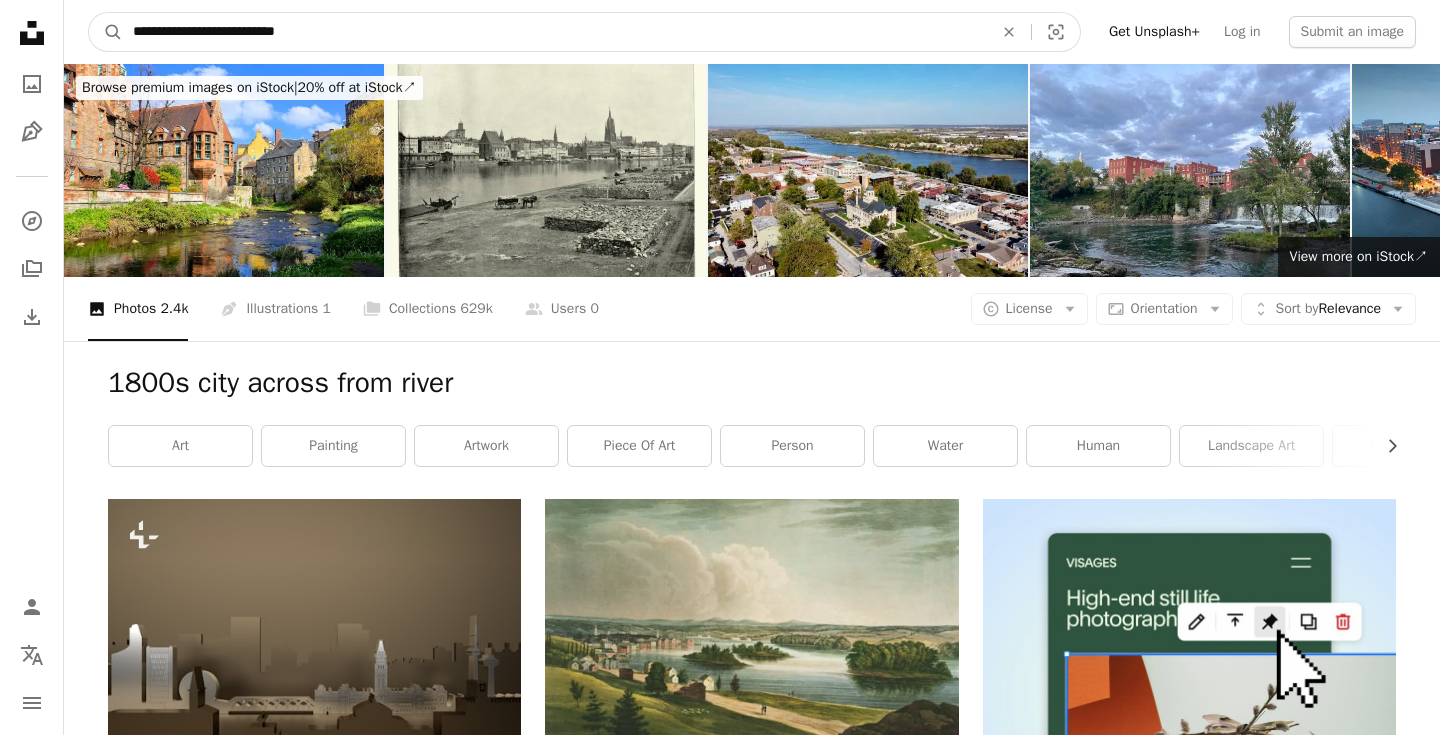drag, startPoint x: 176, startPoint y: 31, endPoint x: 76, endPoint y: 35, distance: 100.07997 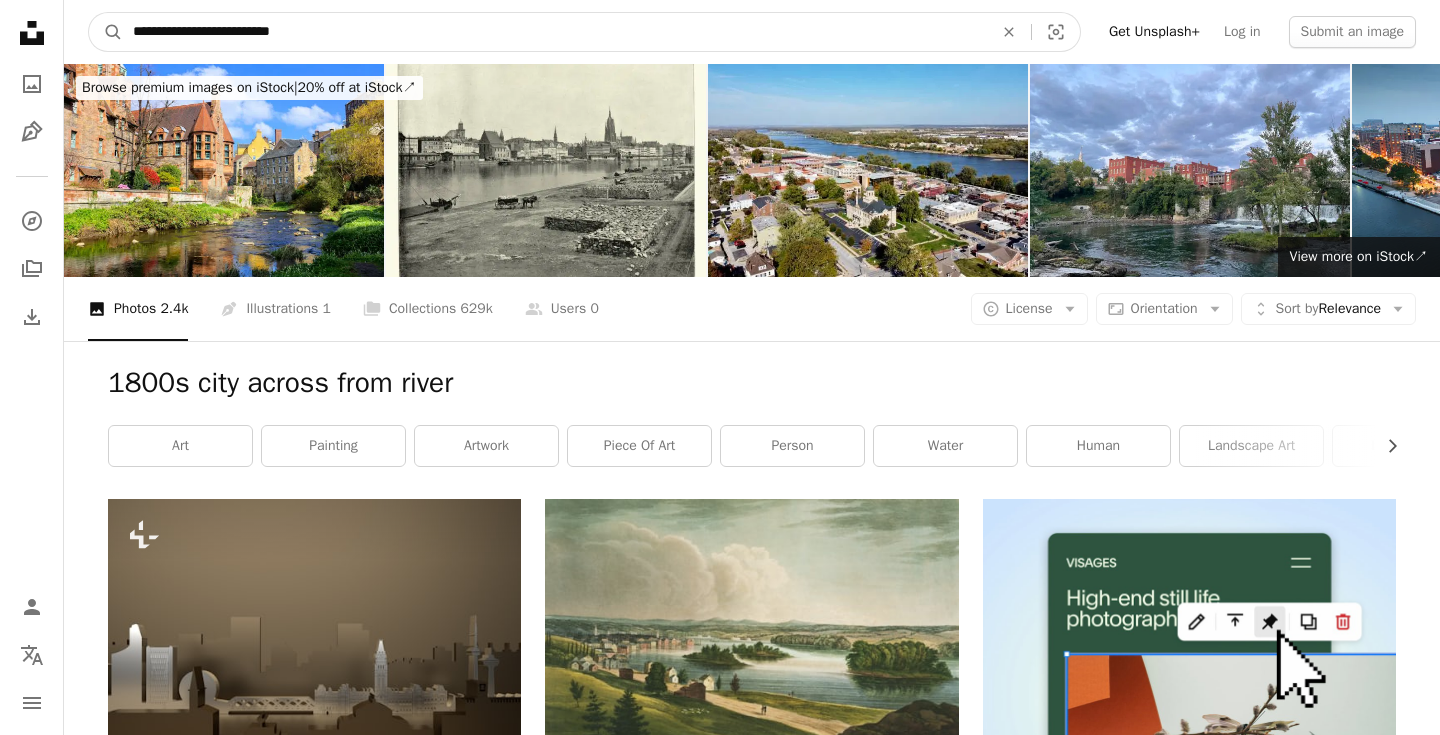 type on "**********" 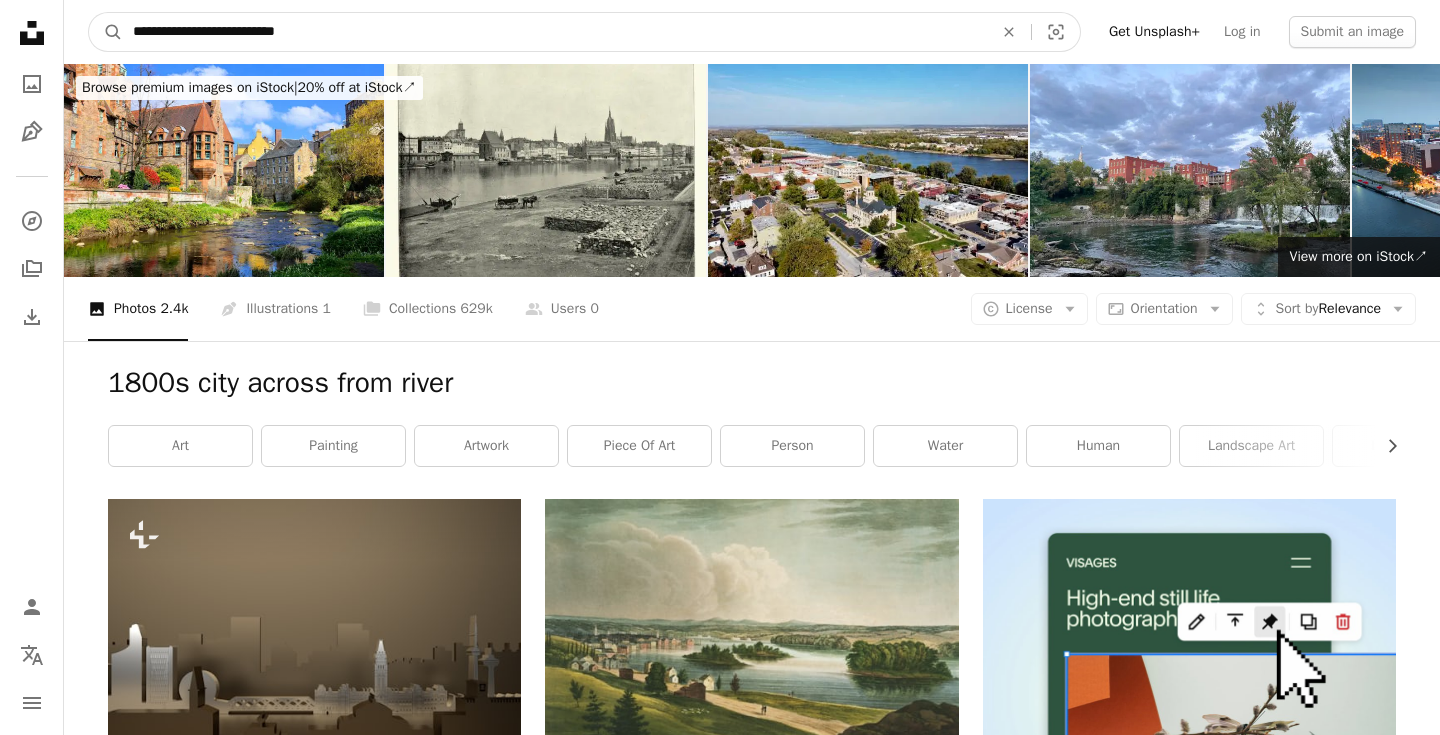 click on "A magnifying glass" at bounding box center [106, 32] 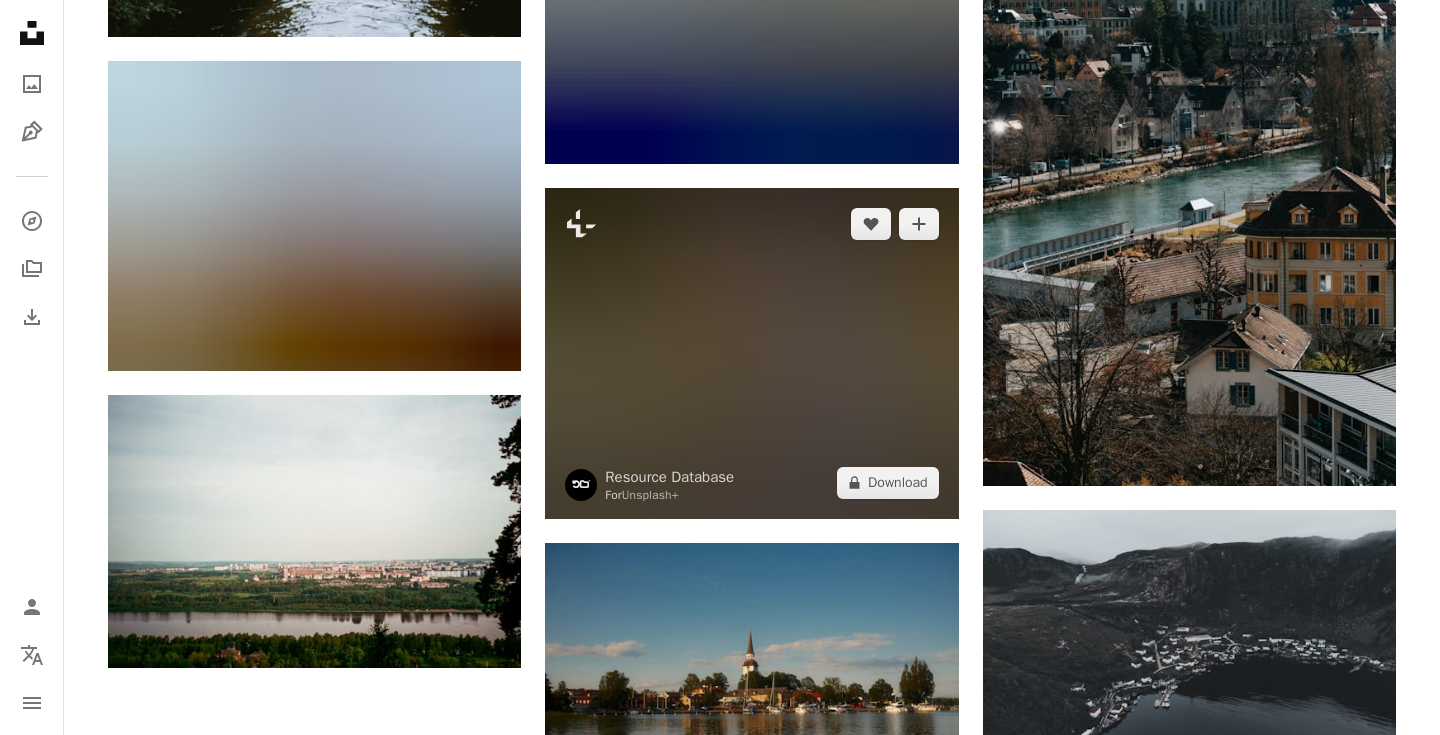 scroll, scrollTop: 2358, scrollLeft: 0, axis: vertical 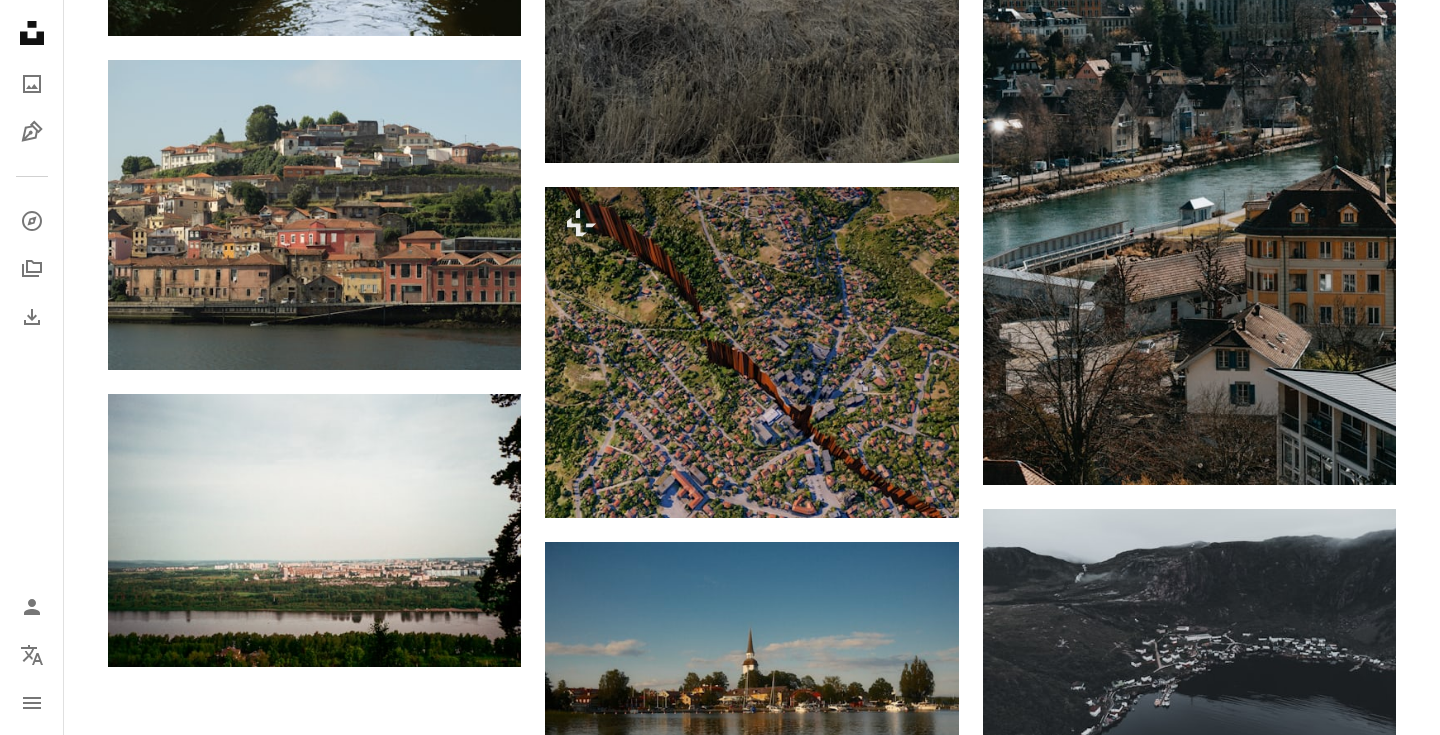 click on "Load more" at bounding box center (752, 1233) 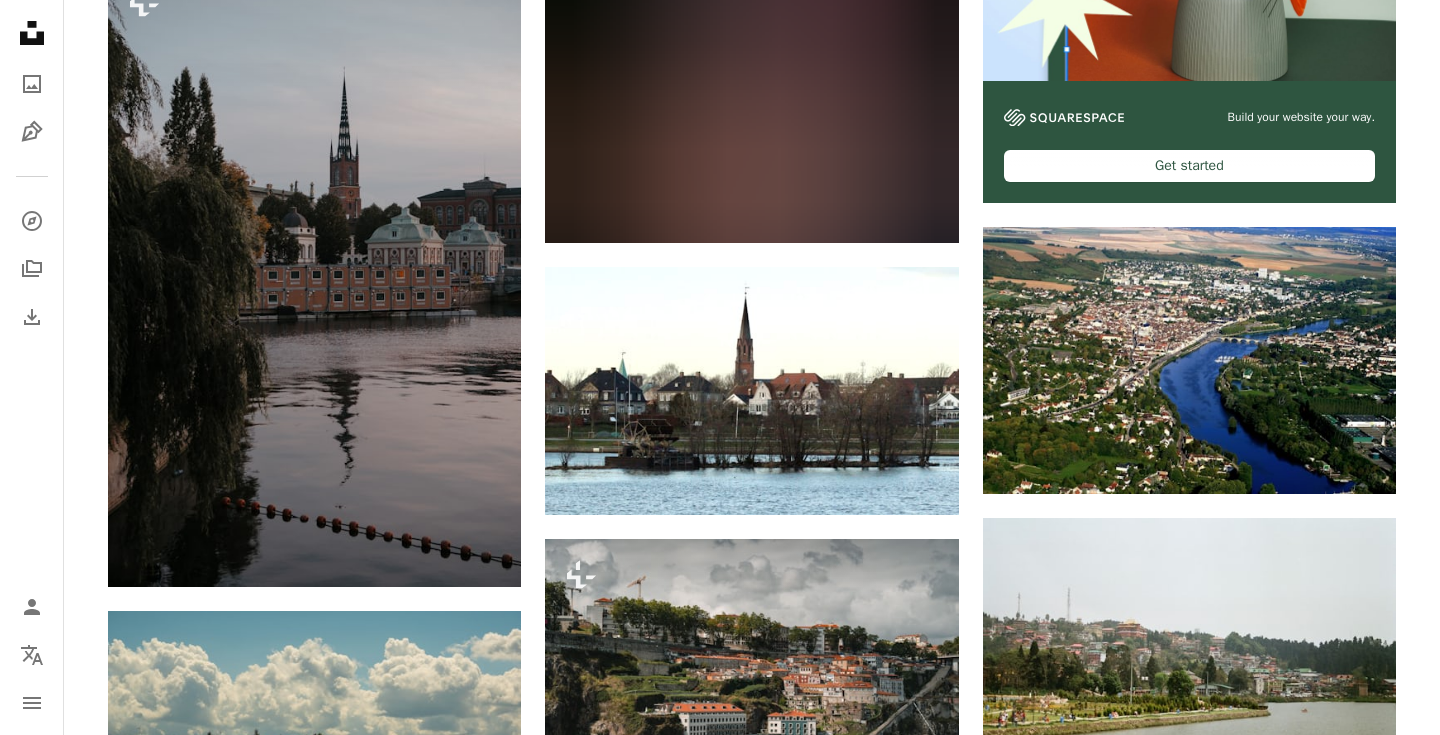 scroll, scrollTop: 0, scrollLeft: 0, axis: both 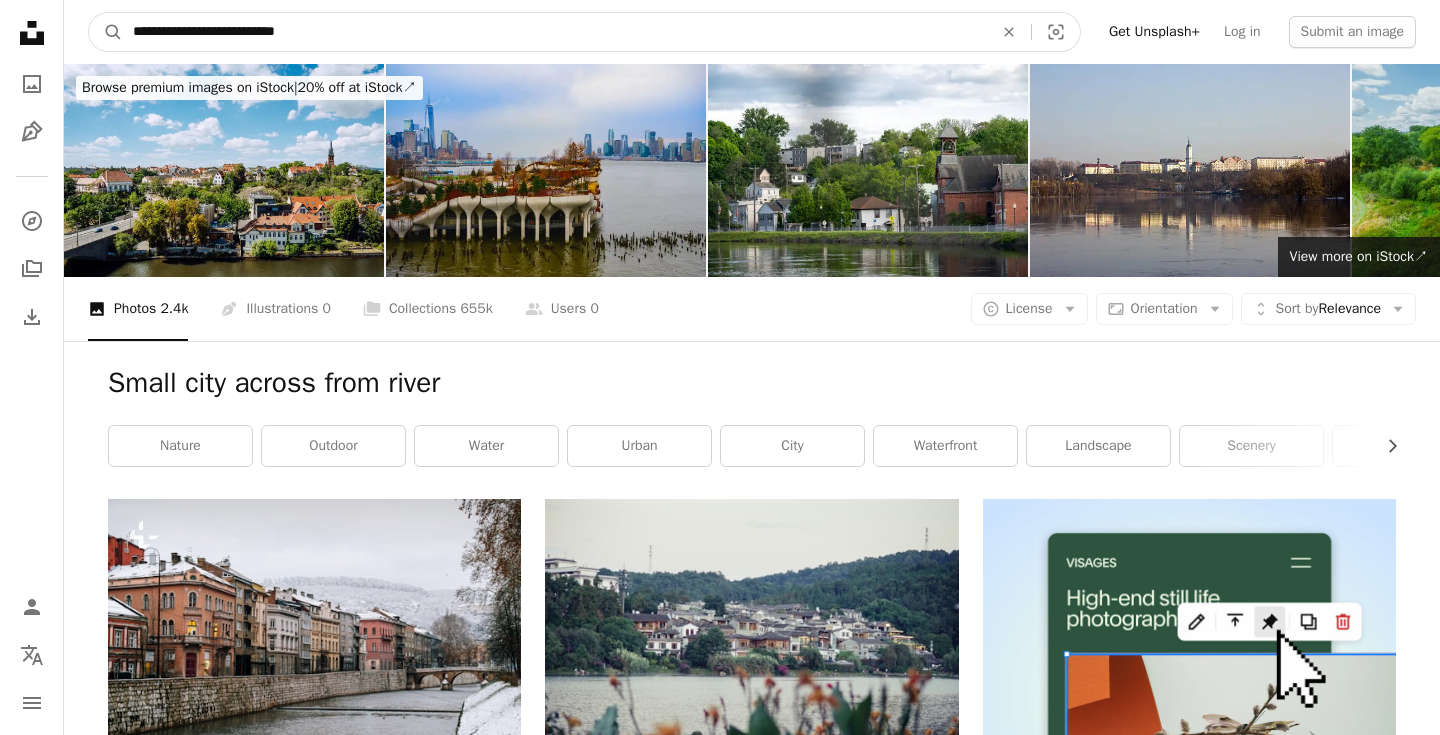 drag, startPoint x: 353, startPoint y: 40, endPoint x: 75, endPoint y: 38, distance: 278.0072 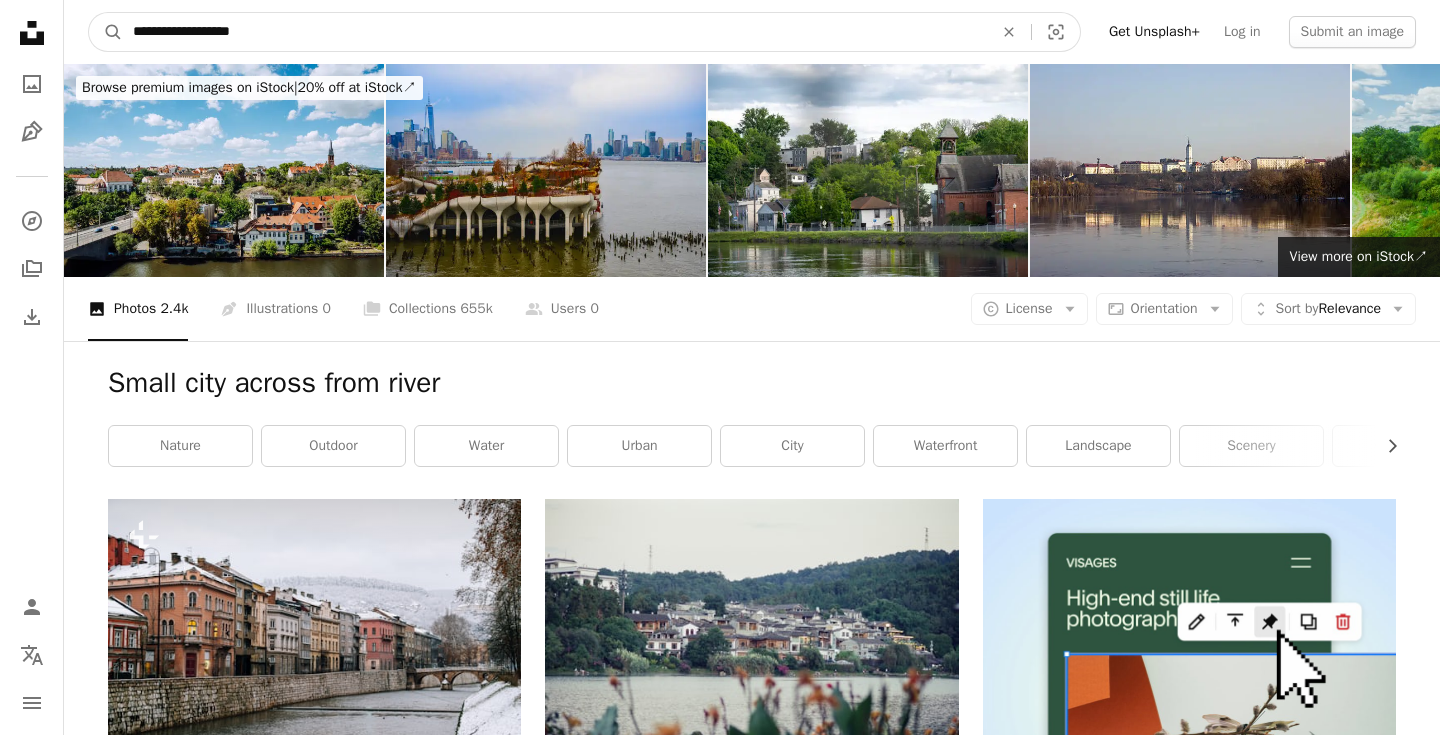 type on "**********" 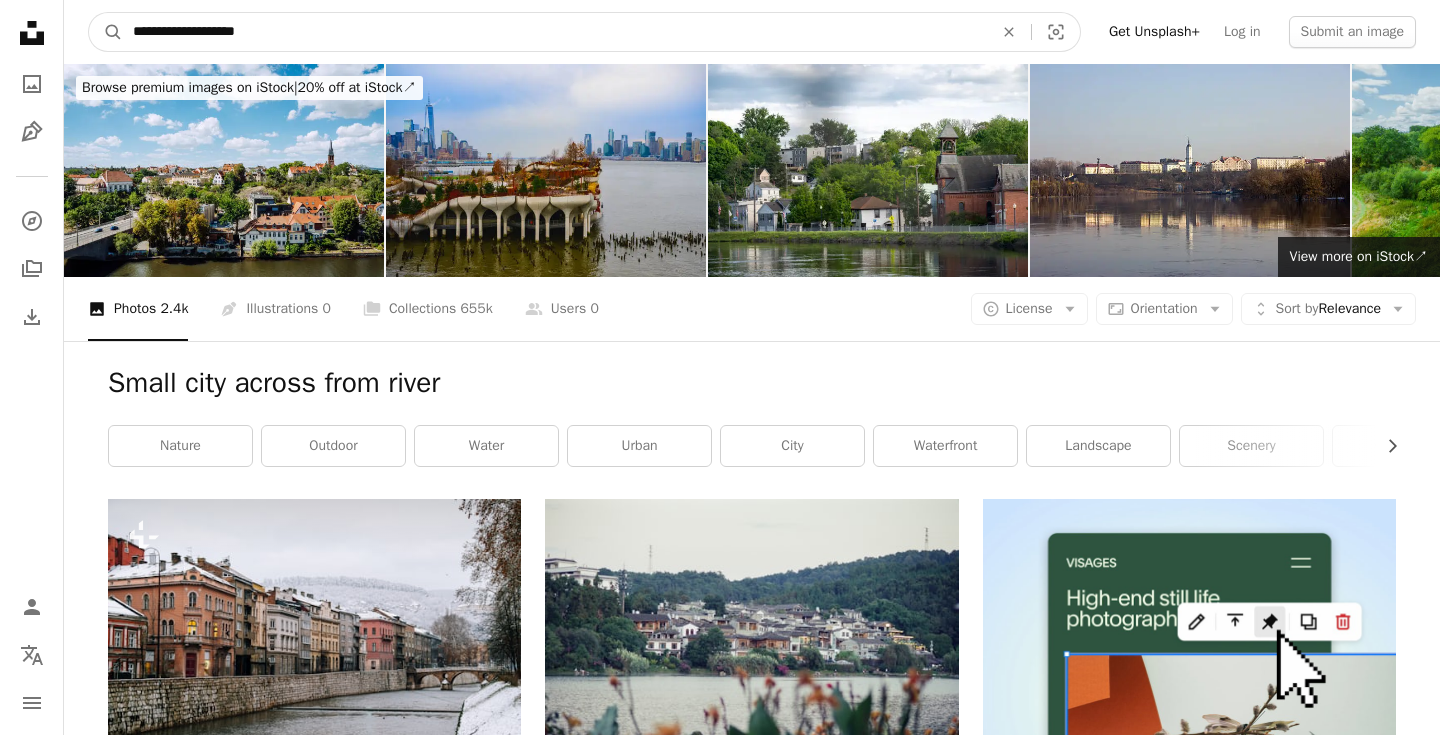 click on "A magnifying glass" at bounding box center (106, 32) 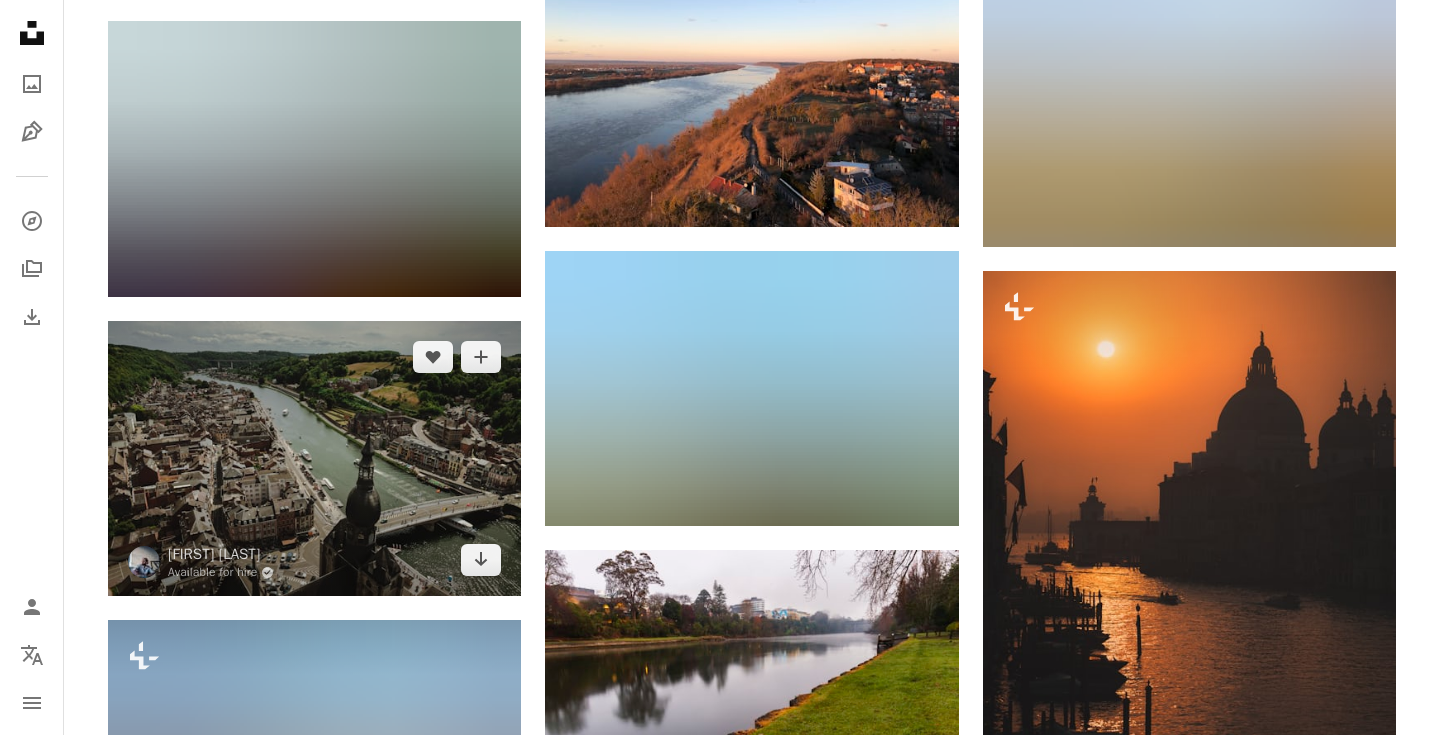 scroll, scrollTop: 0, scrollLeft: 0, axis: both 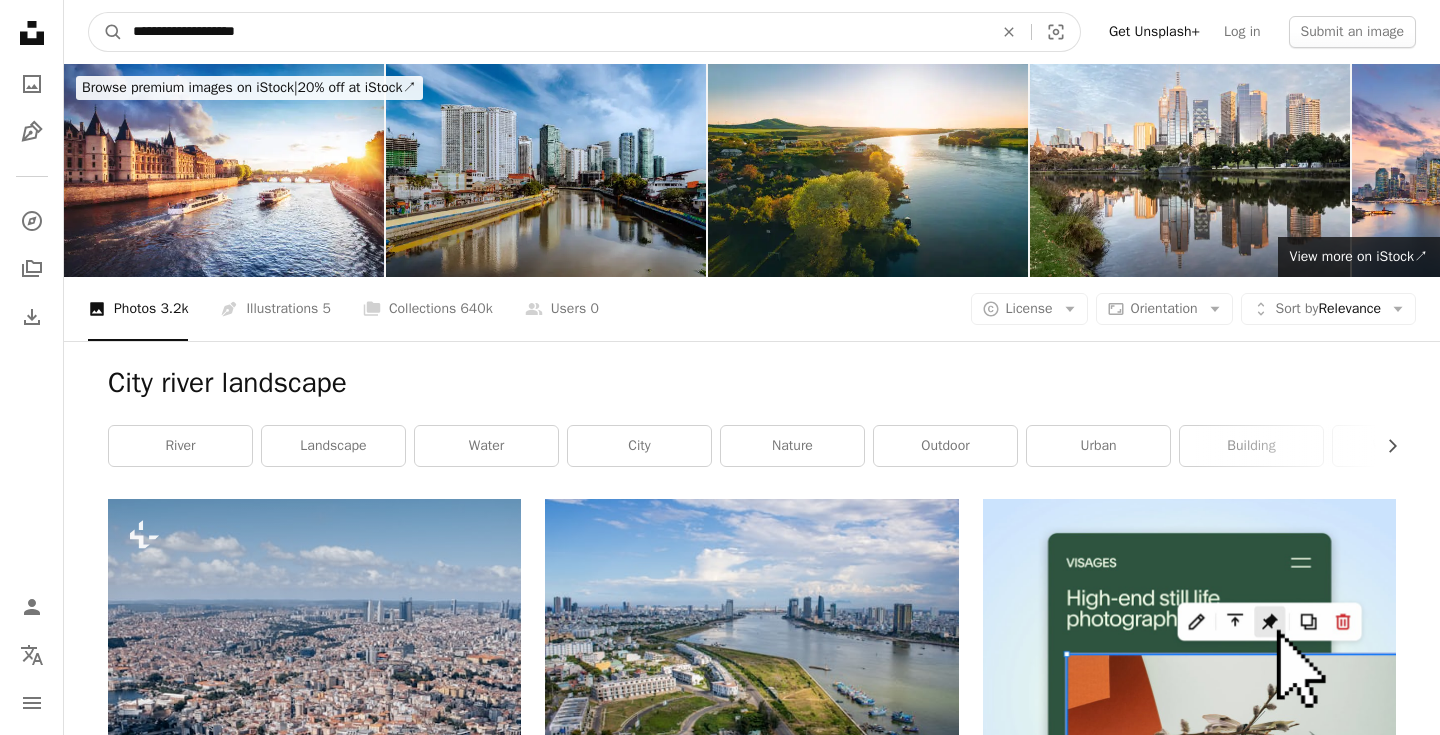 click on "**********" at bounding box center [555, 32] 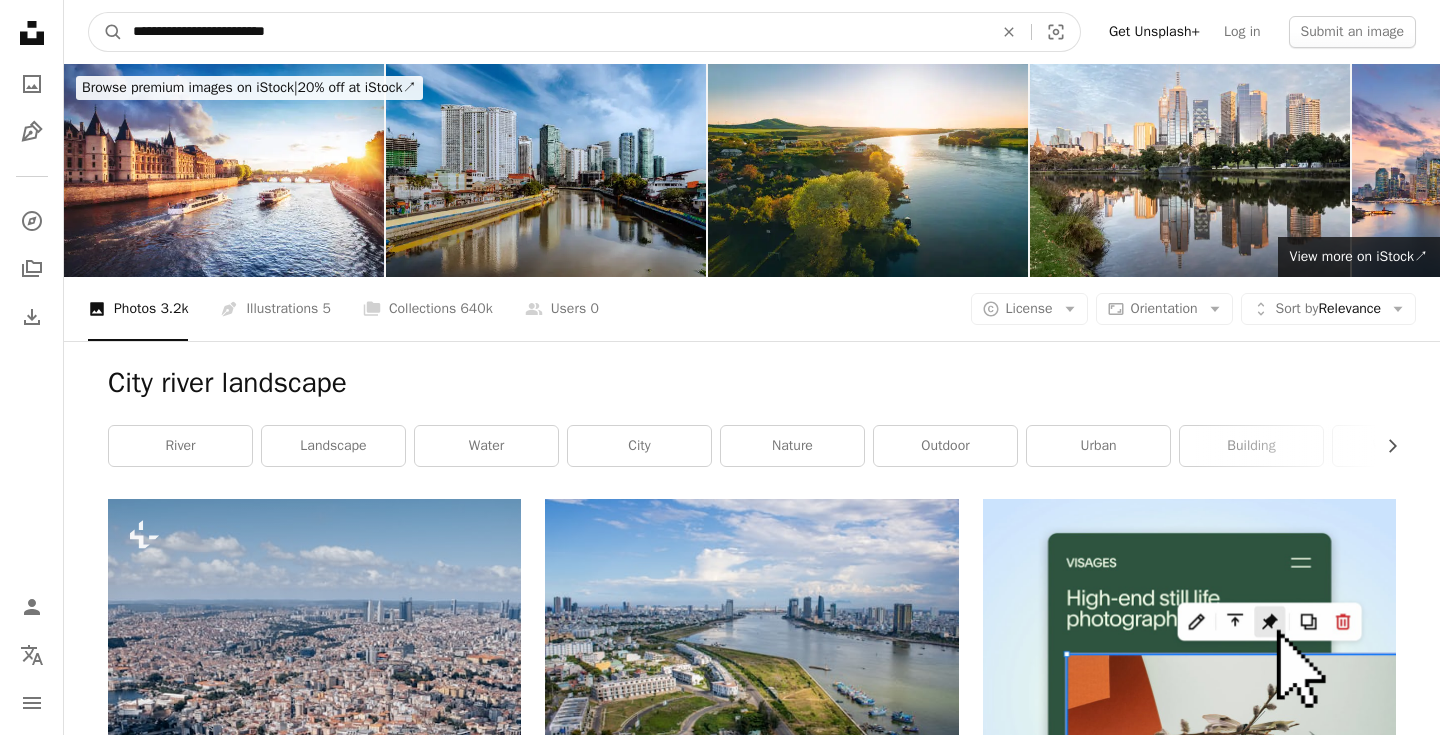 type on "**********" 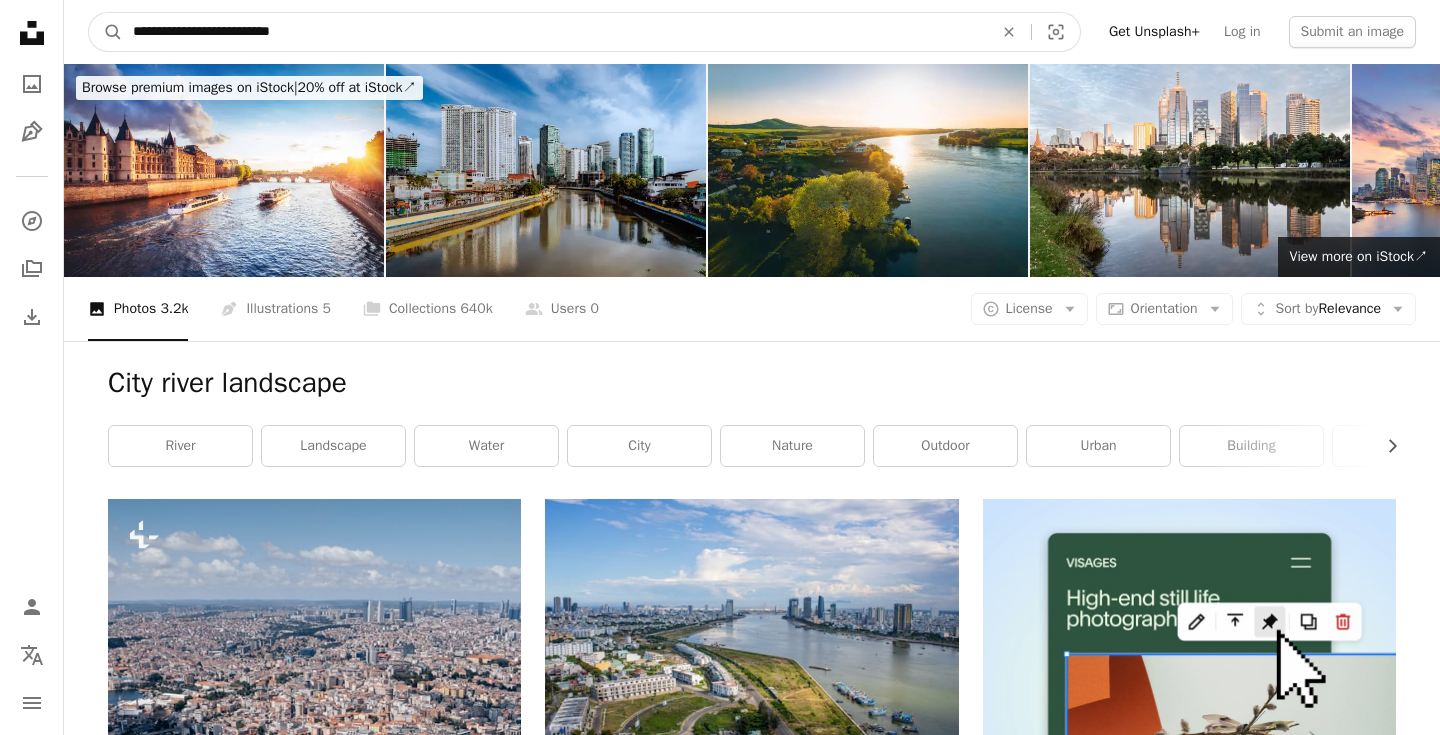 click on "A magnifying glass" at bounding box center (106, 32) 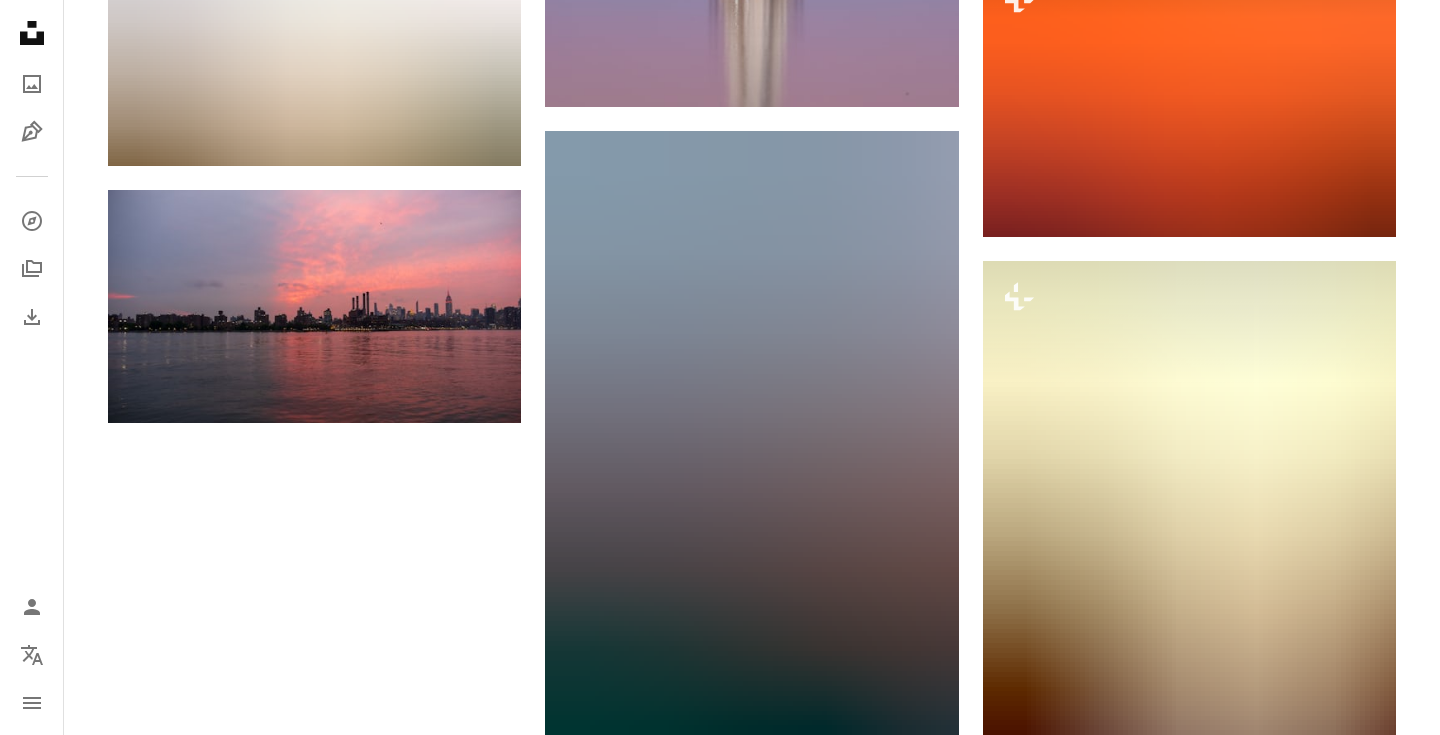 scroll, scrollTop: 2604, scrollLeft: 0, axis: vertical 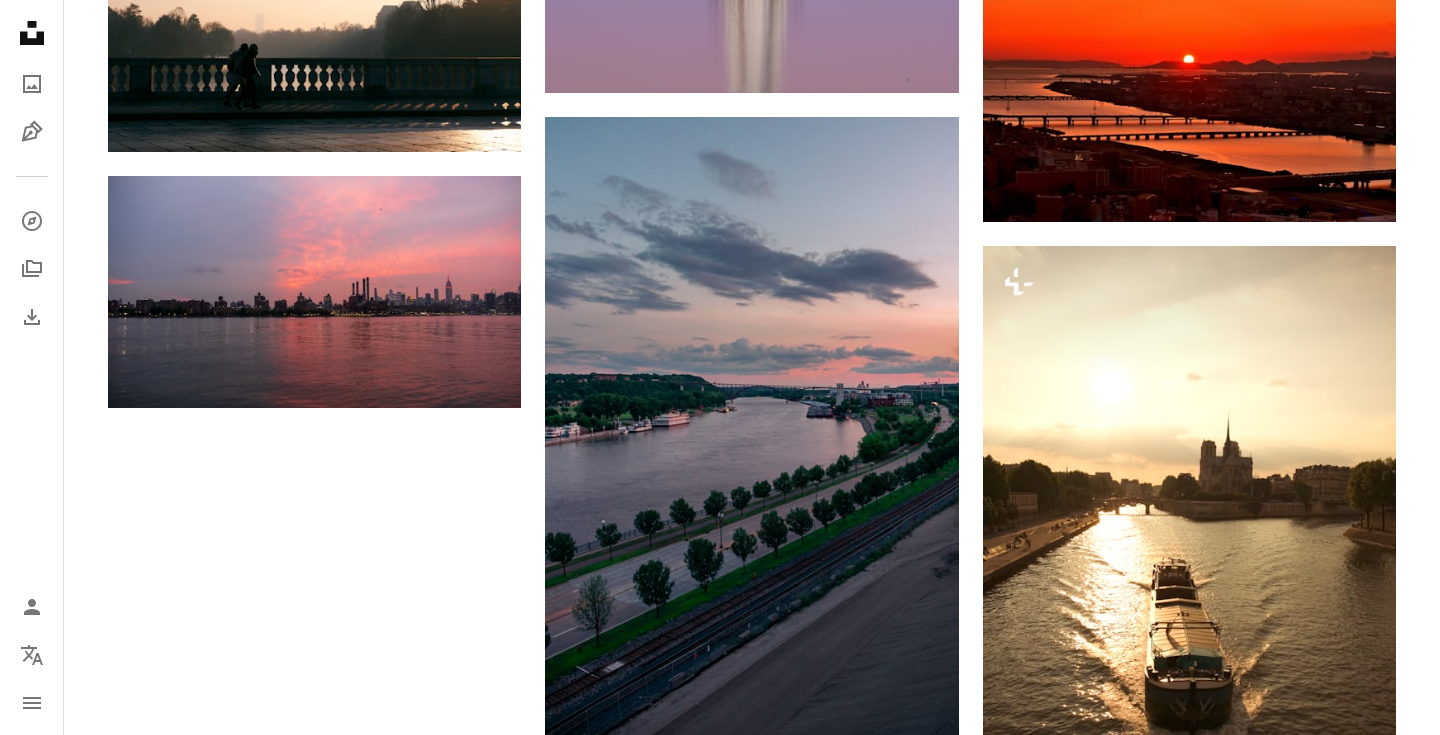 click on "Load more" at bounding box center [752, 946] 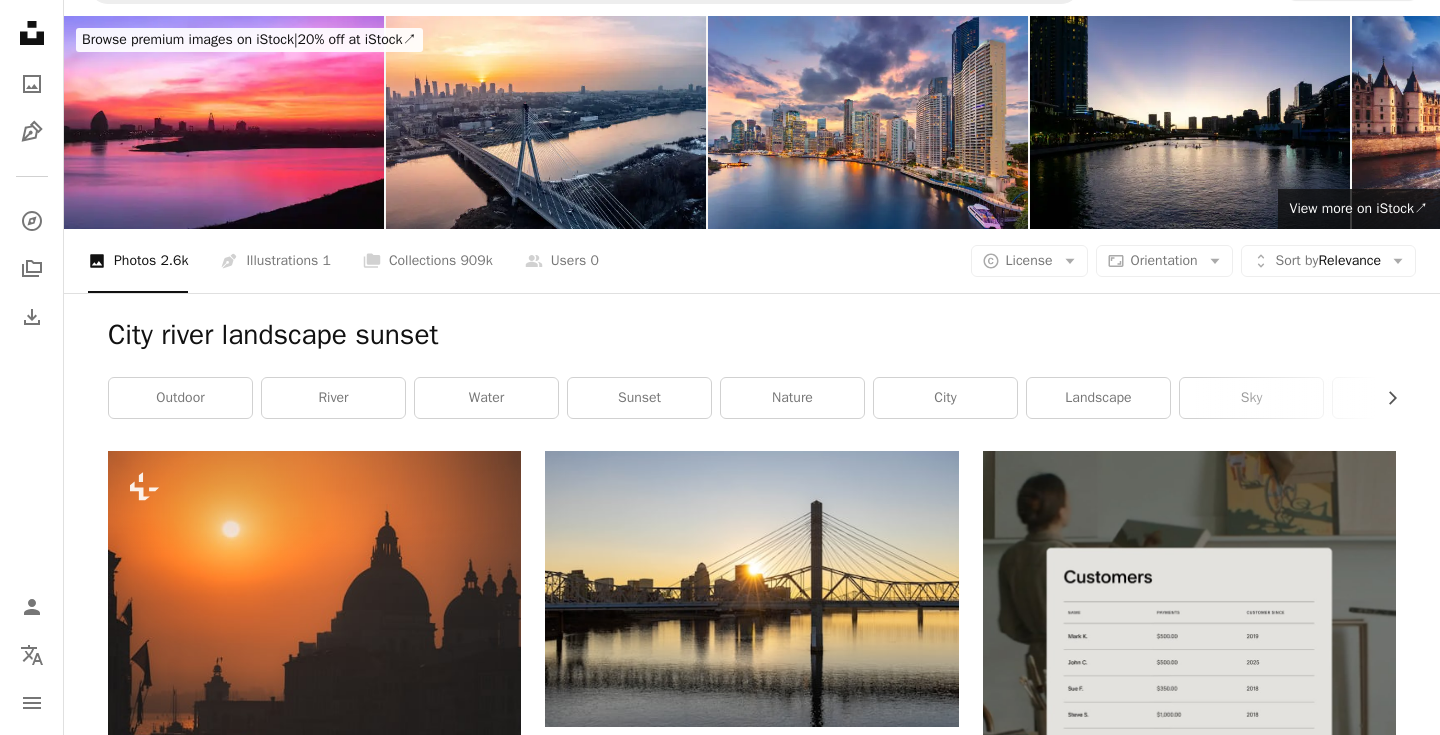 scroll, scrollTop: 0, scrollLeft: 0, axis: both 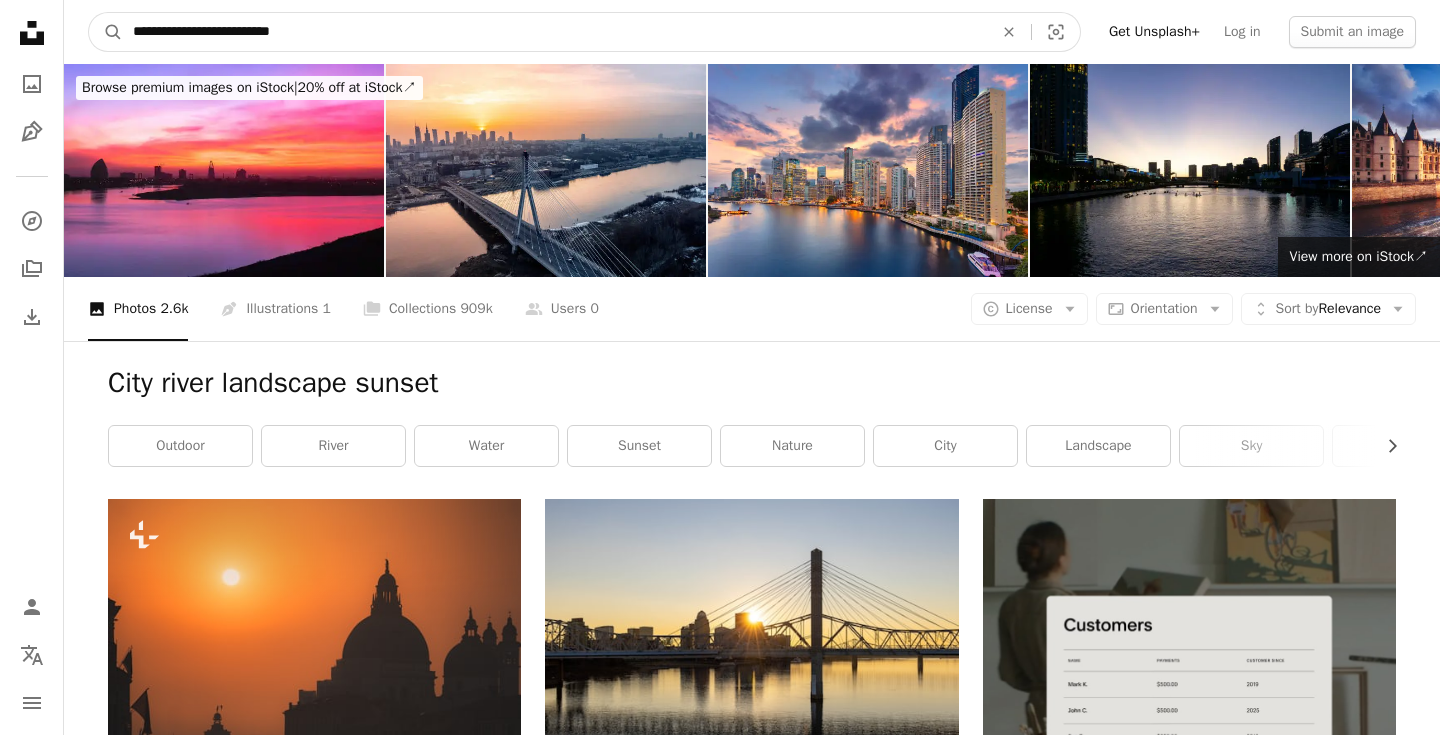 drag, startPoint x: 338, startPoint y: 42, endPoint x: 117, endPoint y: 12, distance: 223.0269 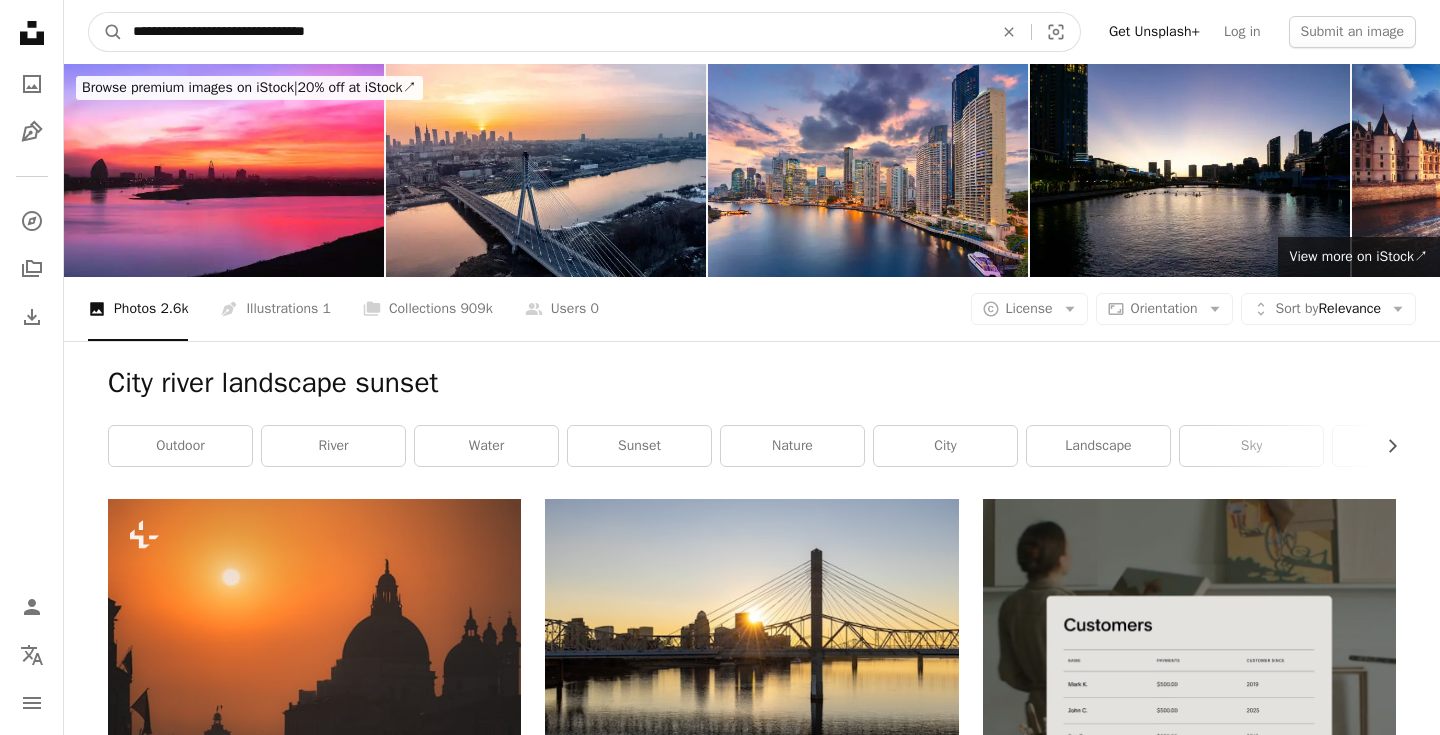 type on "**********" 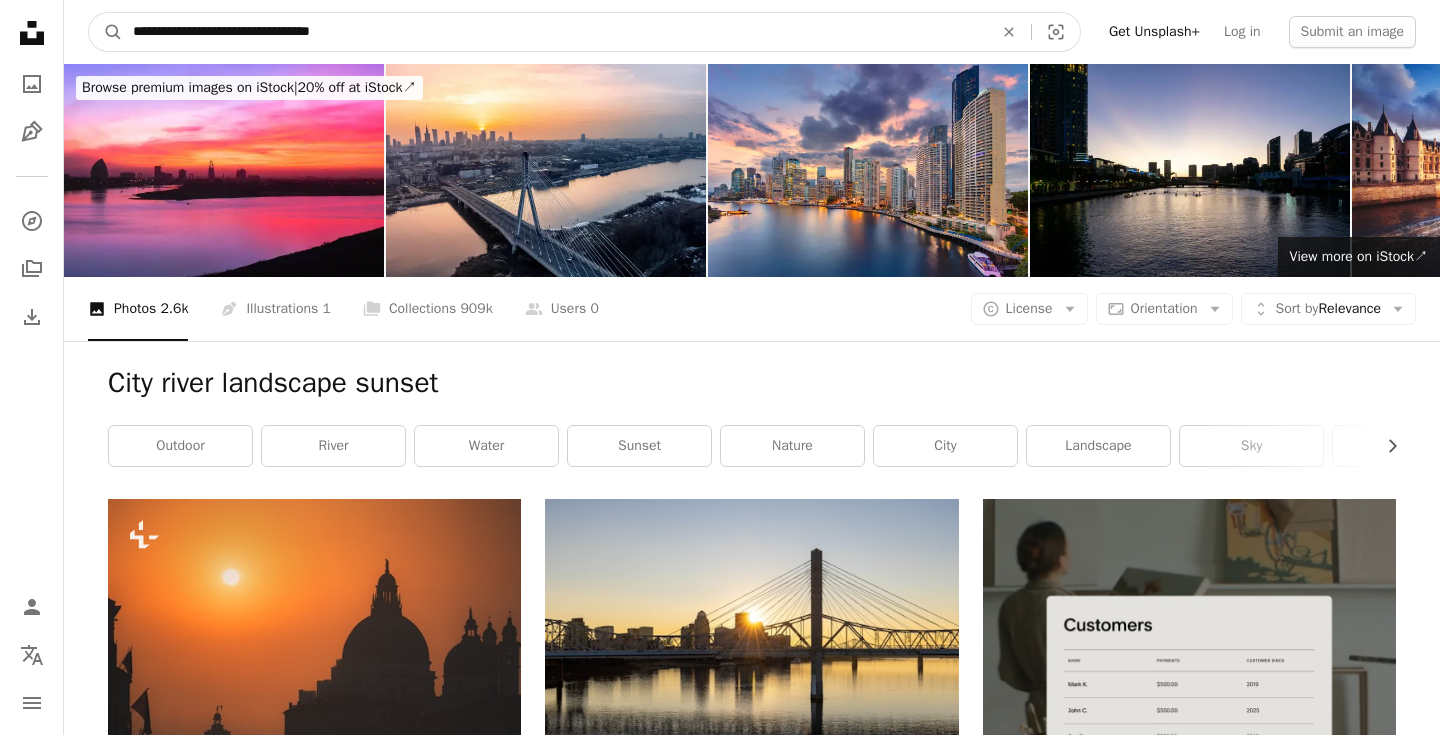 click on "A magnifying glass" at bounding box center (106, 32) 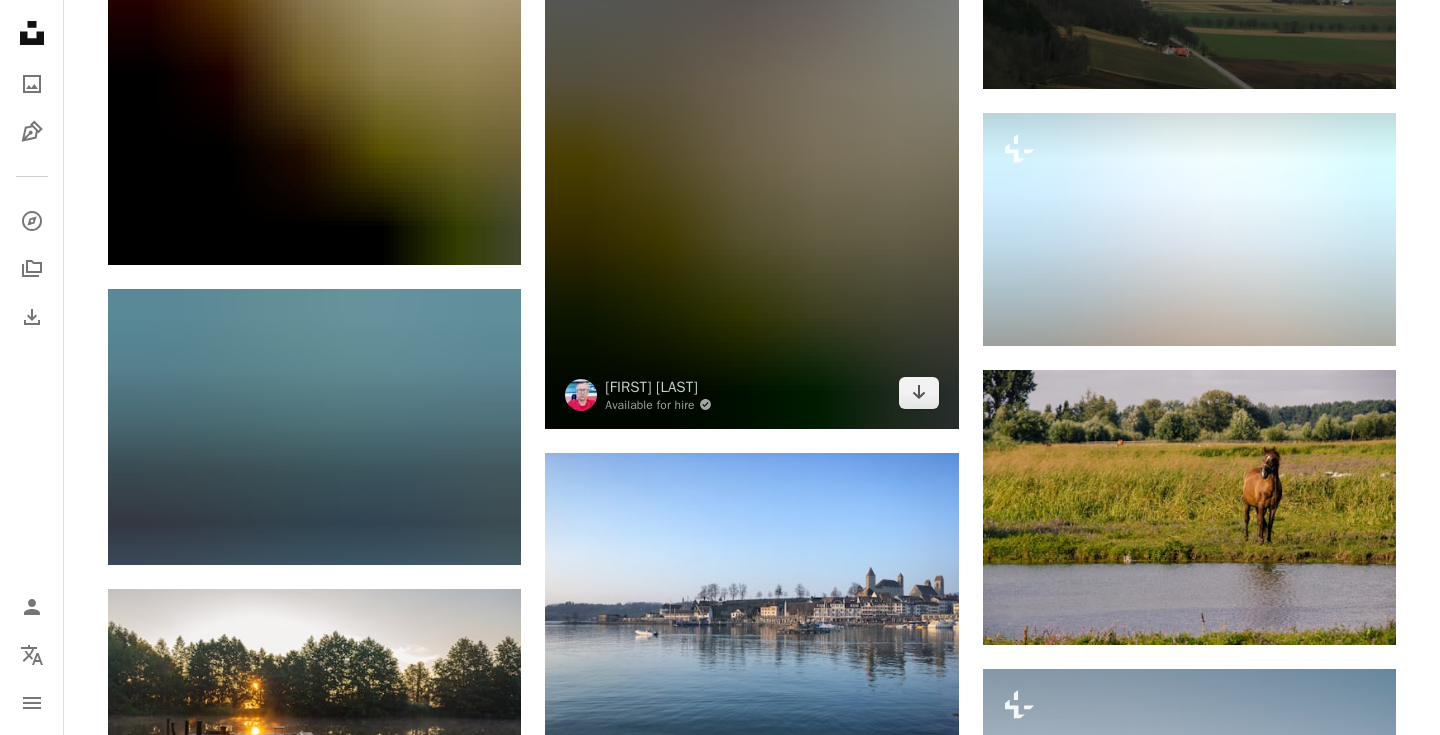 scroll, scrollTop: 2534, scrollLeft: 0, axis: vertical 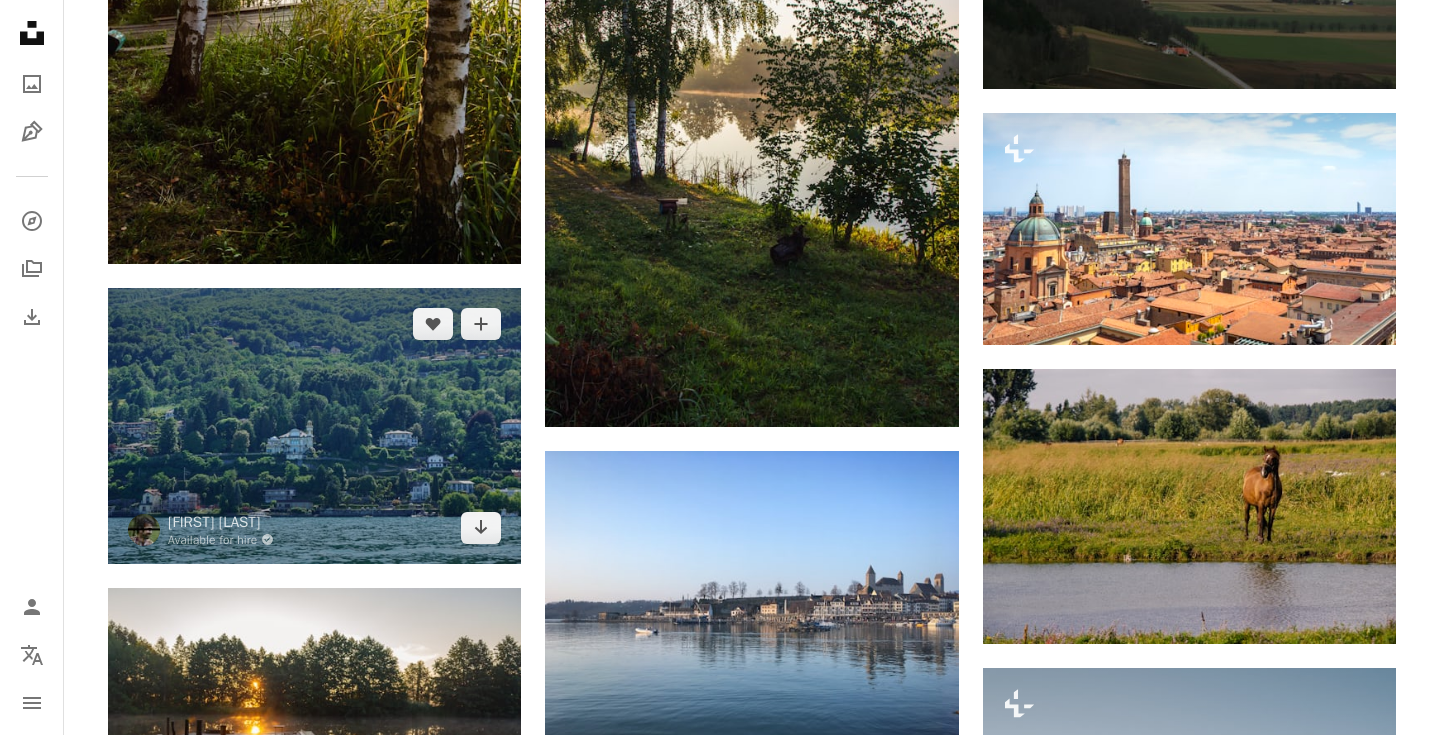 click at bounding box center (314, 425) 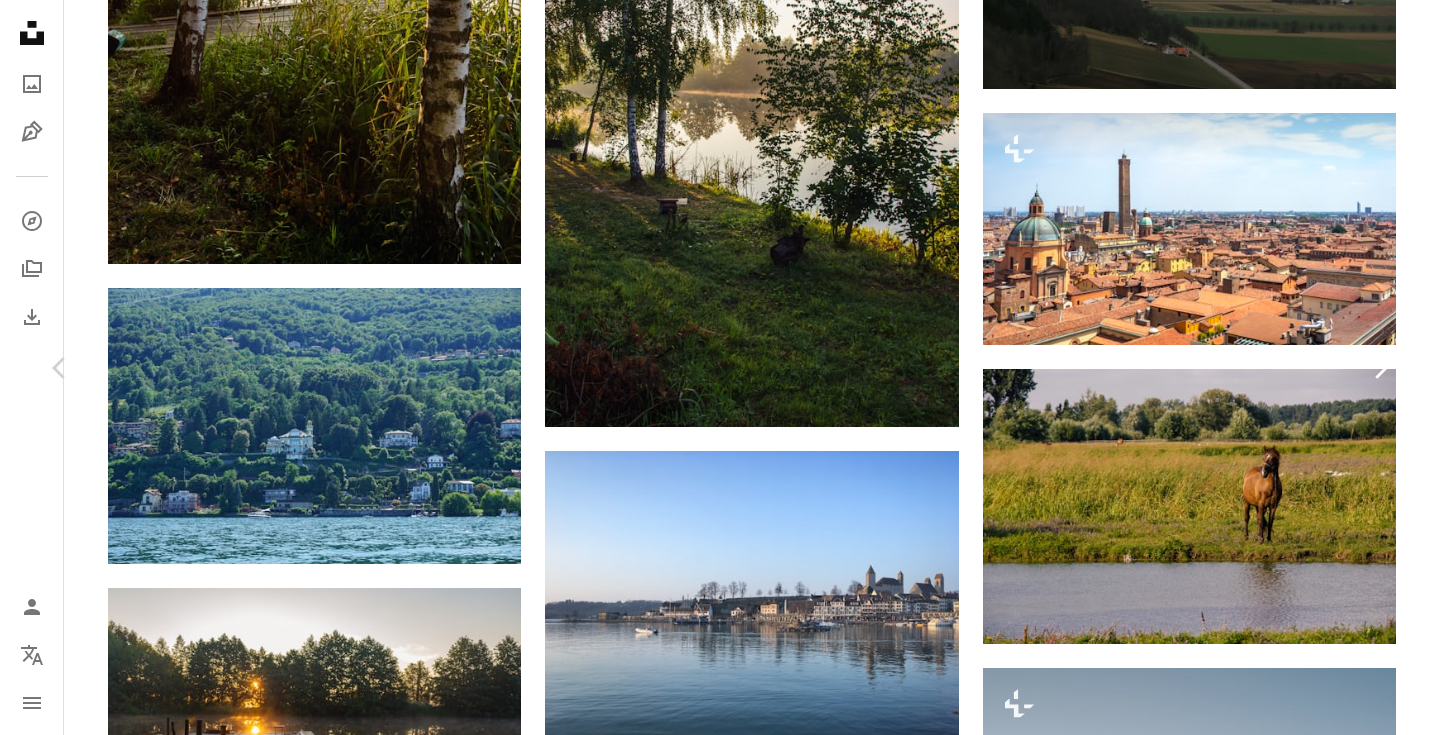 click on "Chevron right" at bounding box center (1380, 368) 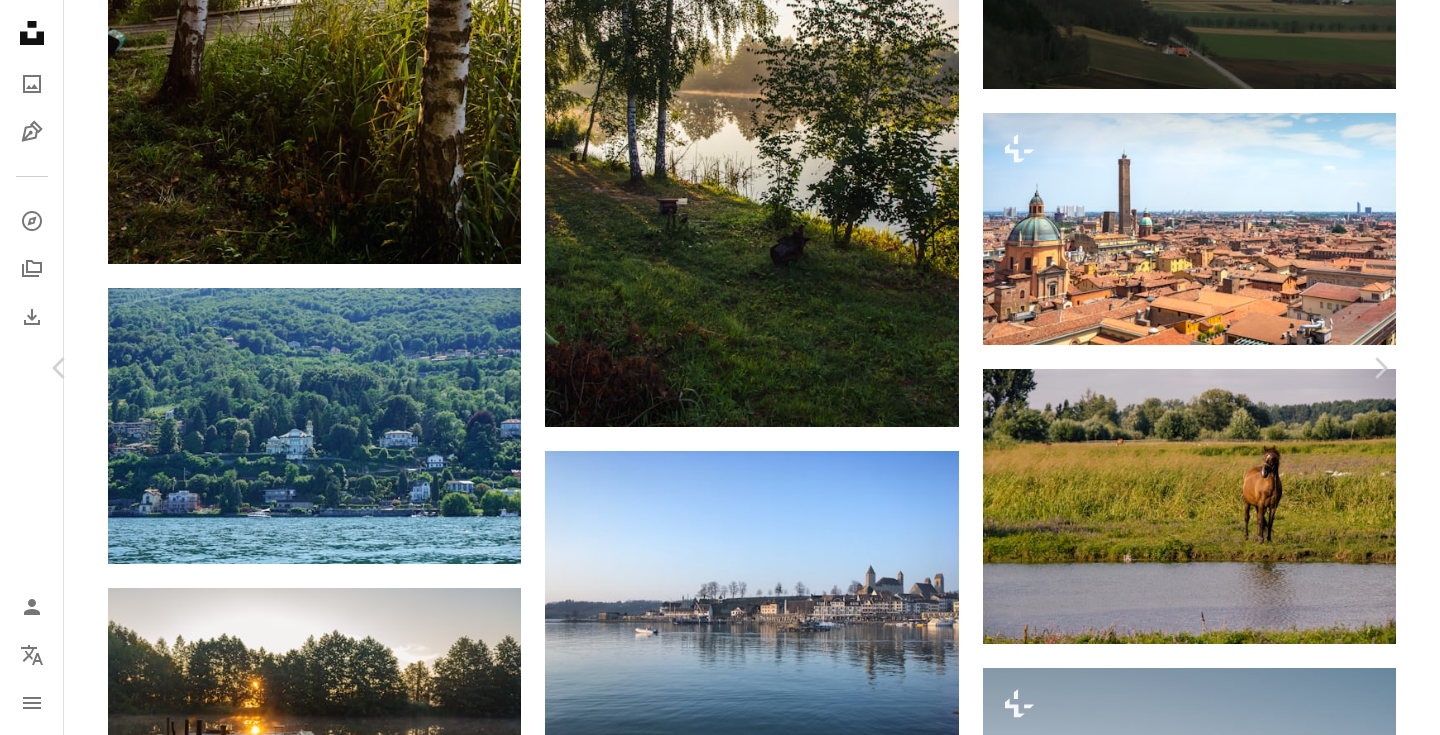 click on "An X shape" at bounding box center [20, 20] 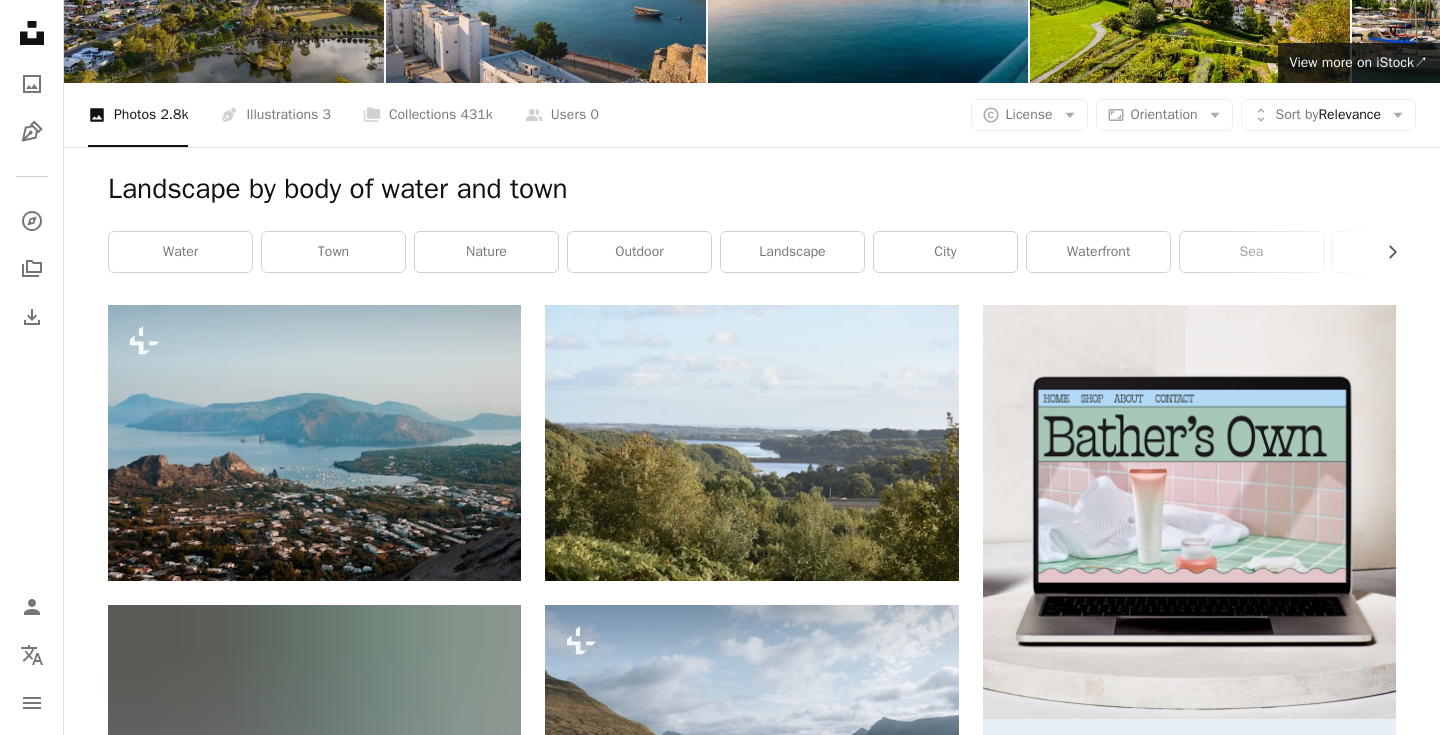scroll, scrollTop: 0, scrollLeft: 0, axis: both 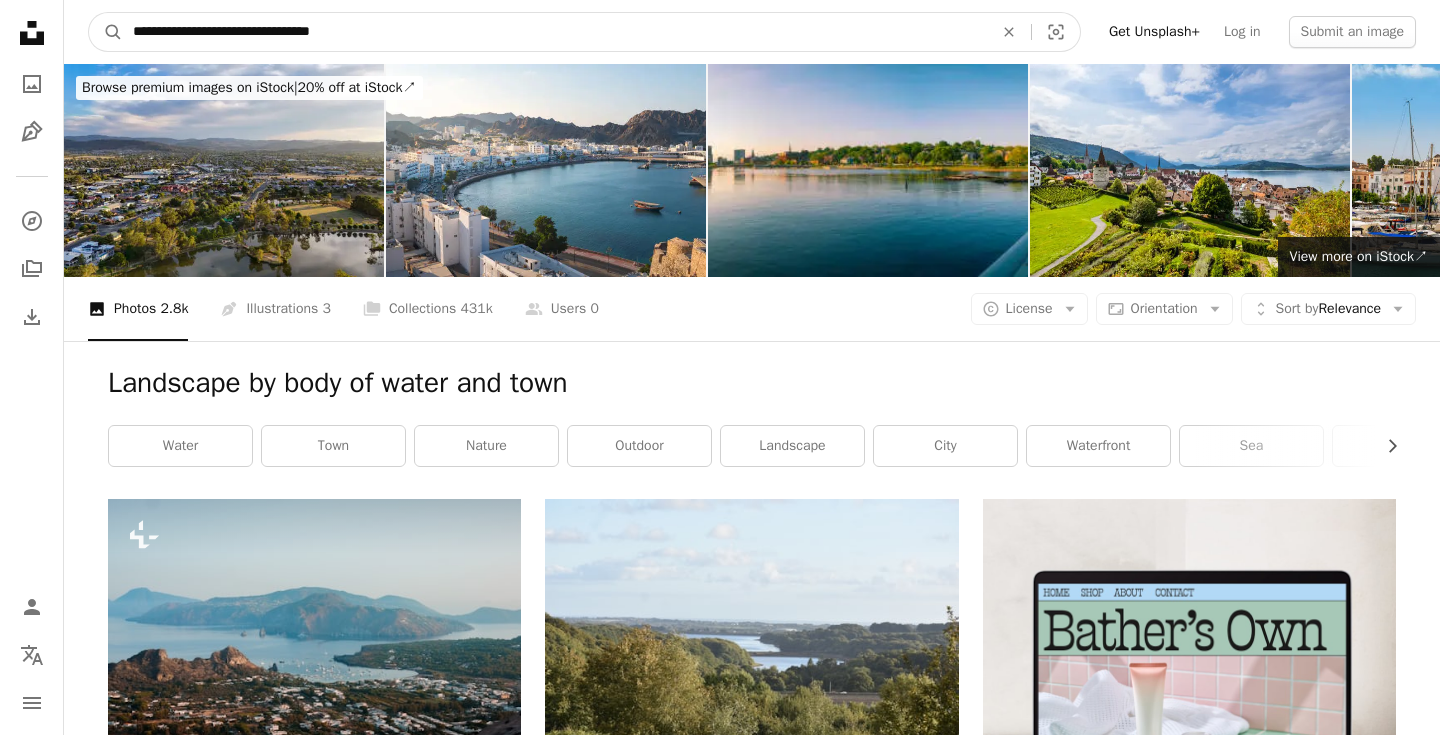 drag, startPoint x: 420, startPoint y: 39, endPoint x: 204, endPoint y: 32, distance: 216.1134 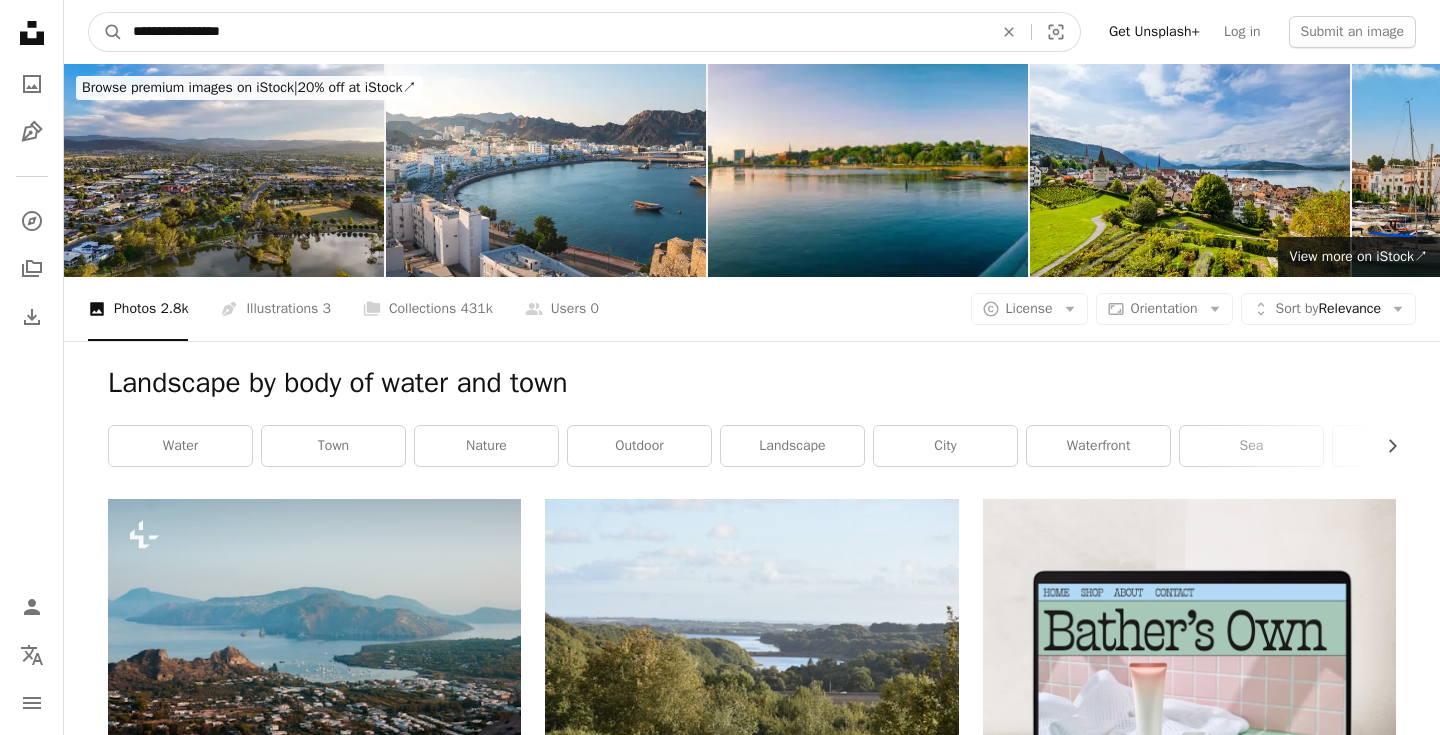 type on "**********" 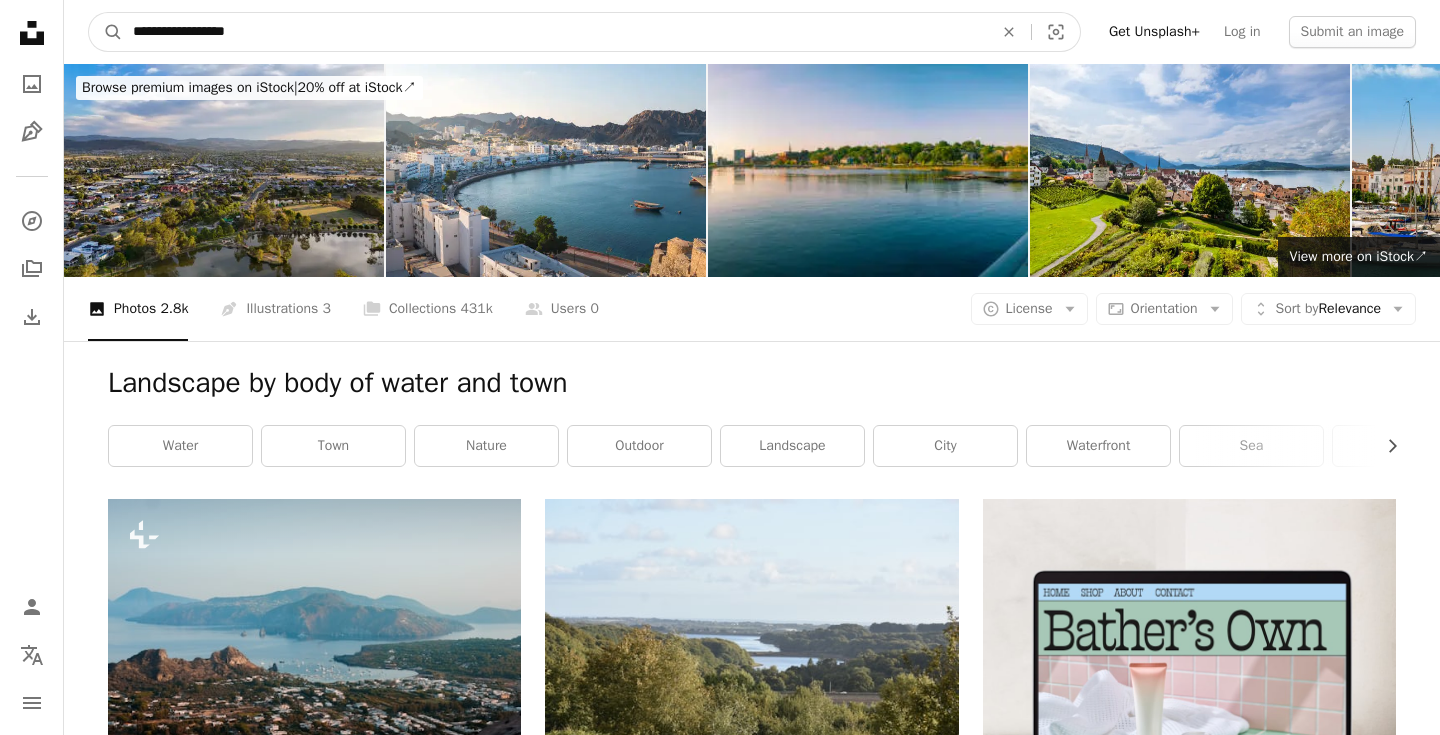 click on "A magnifying glass" at bounding box center [106, 32] 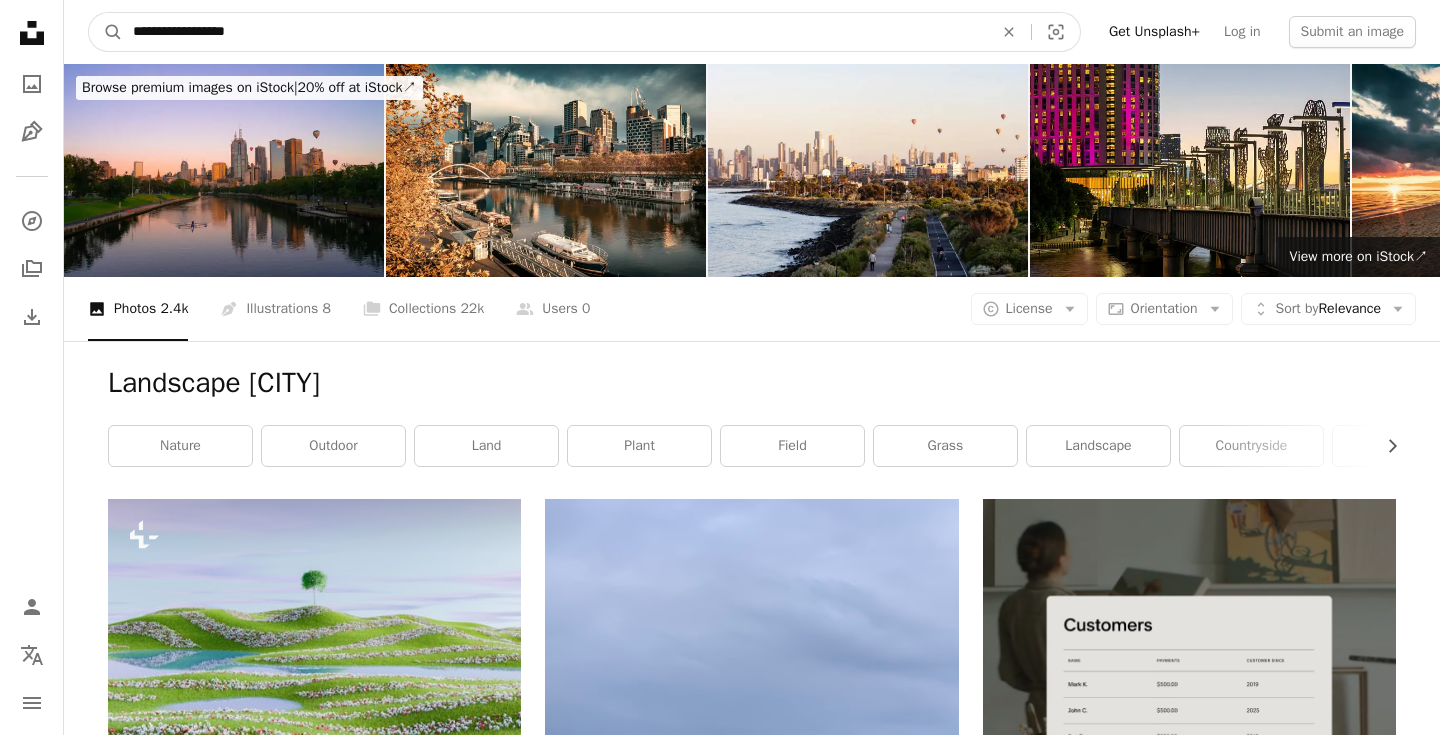 click on "**********" at bounding box center (555, 32) 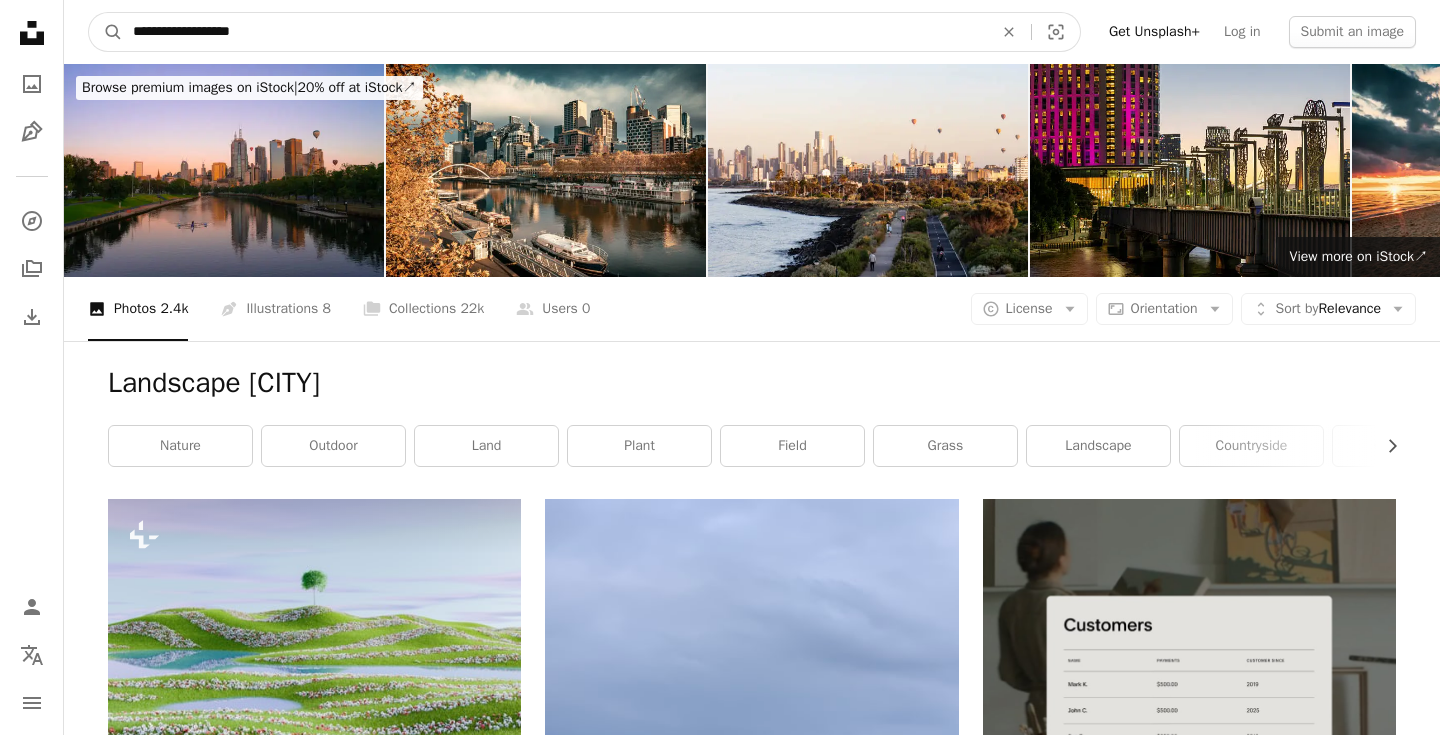 click on "A magnifying glass" at bounding box center [106, 32] 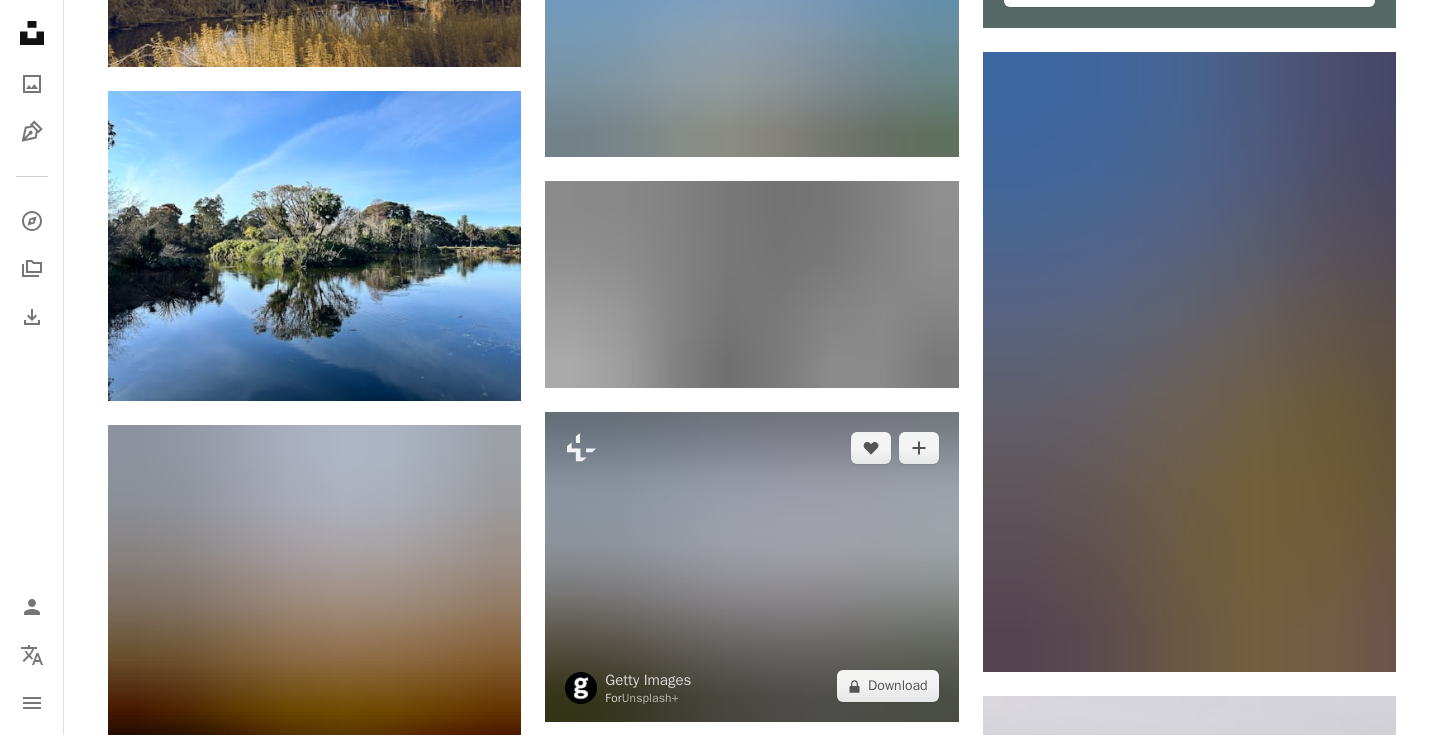 scroll, scrollTop: 1015, scrollLeft: 0, axis: vertical 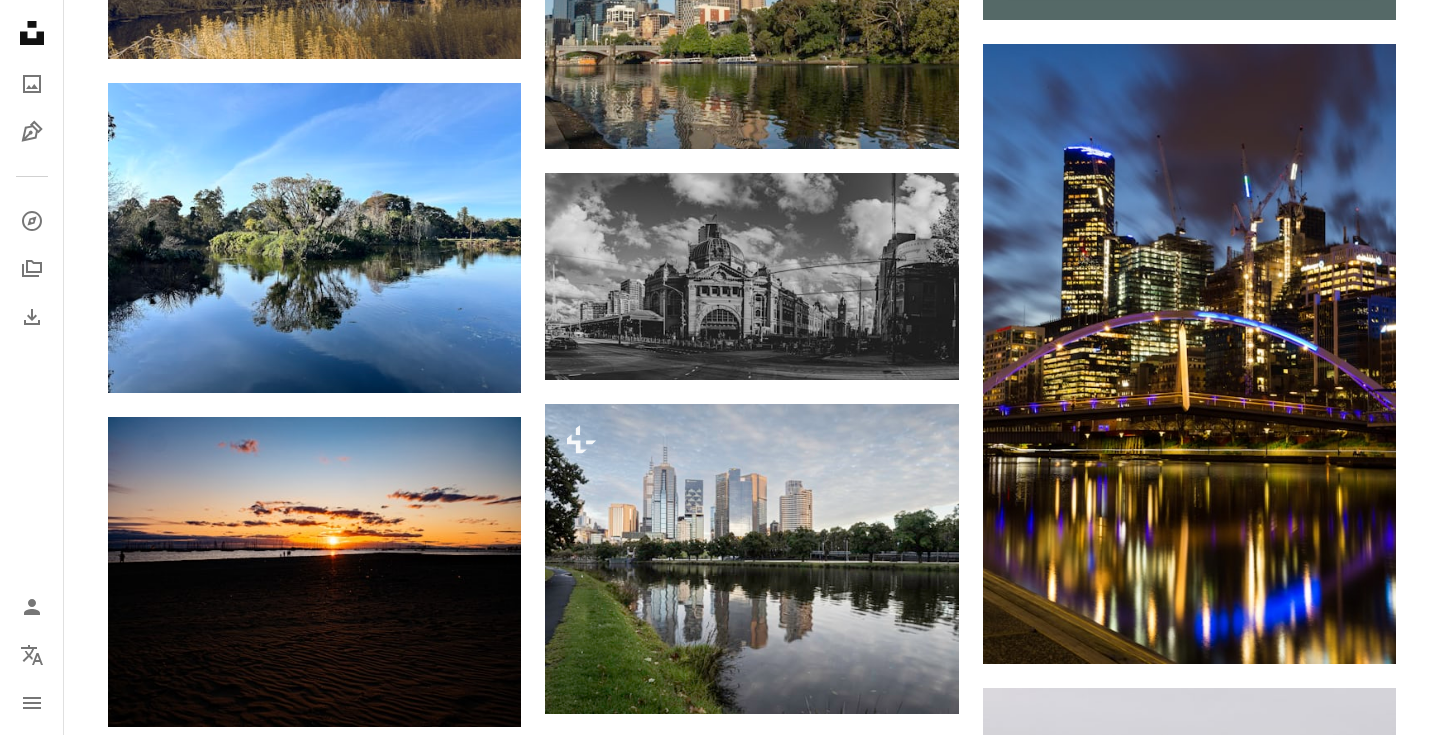 click at bounding box center (1189, 1142) 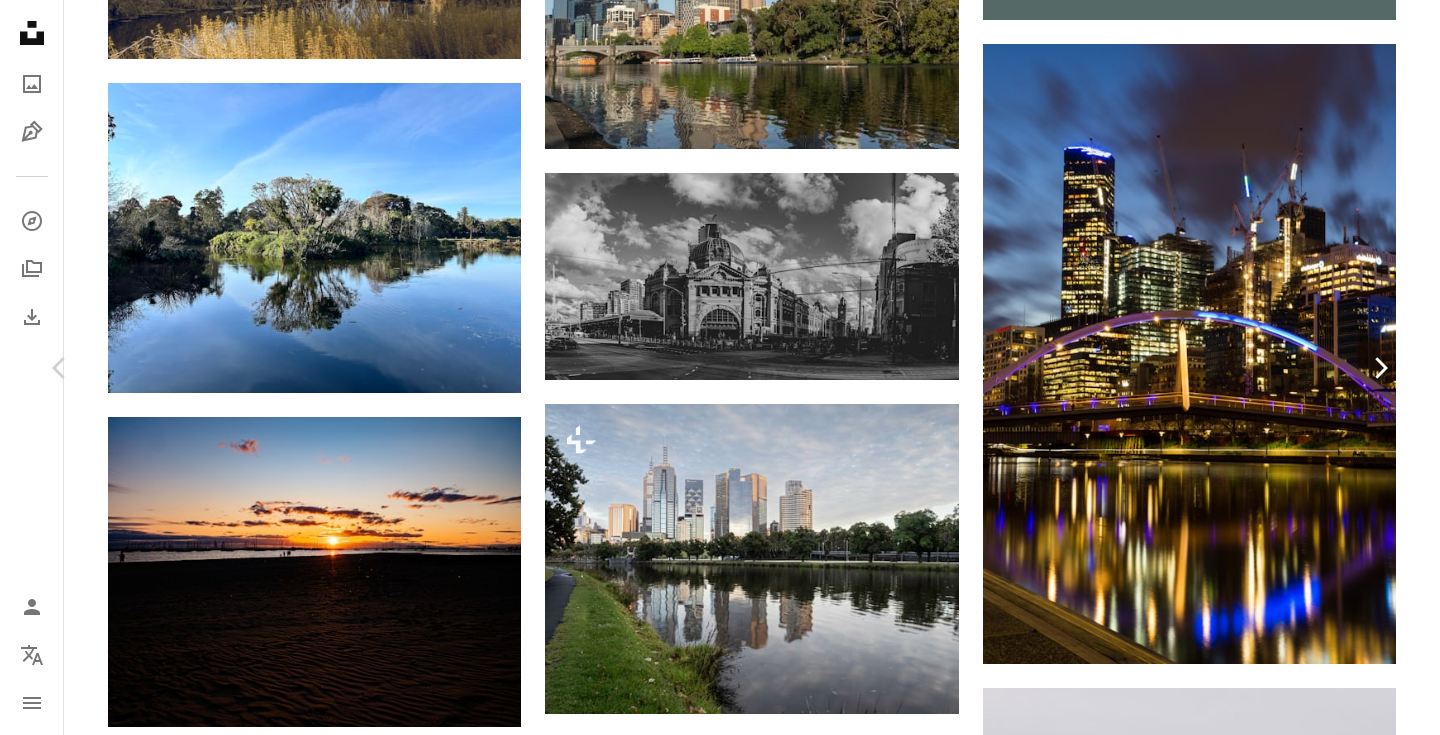 click on "Chevron right" at bounding box center [1380, 368] 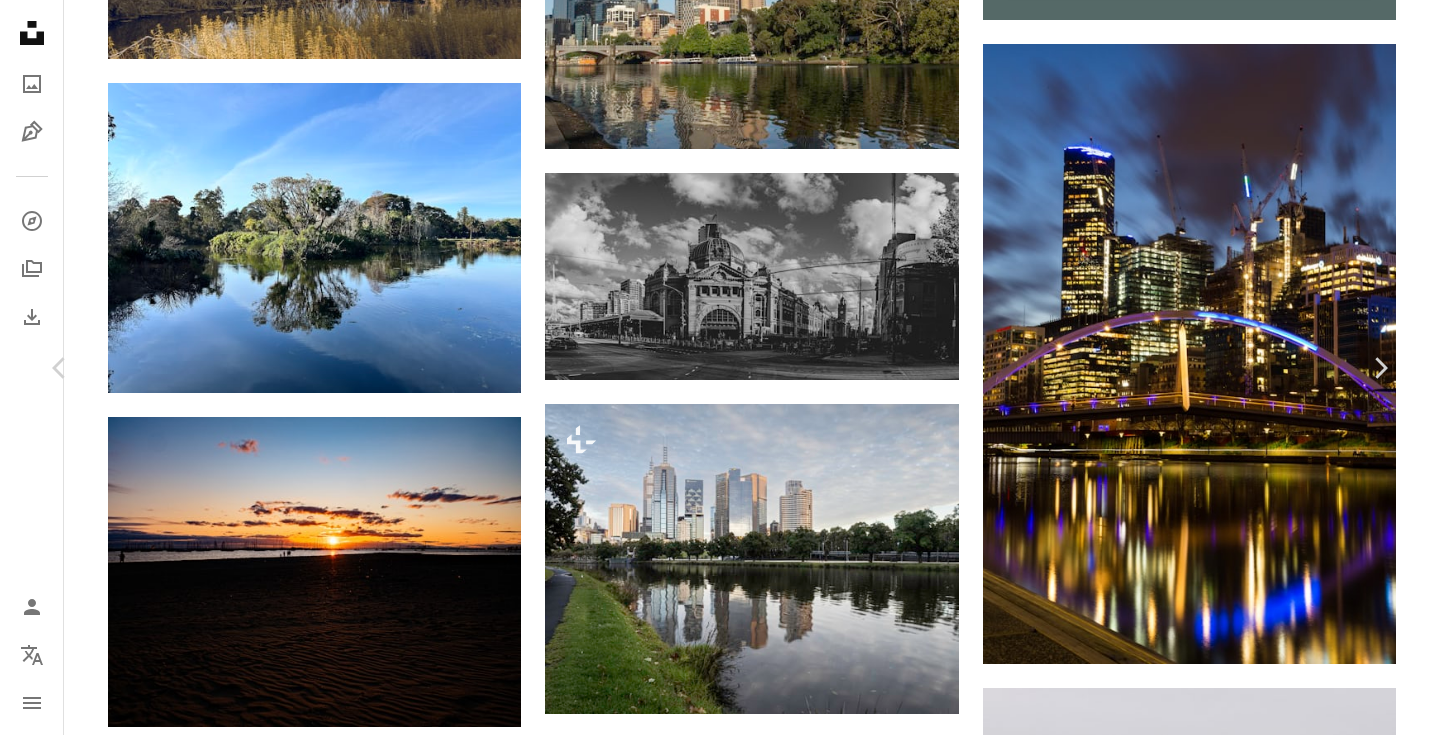 click on "An X shape Chevron left Chevron right Owen Pawsey civic_prints A heart A plus sign Download free Chevron down Zoom in Views 6,480 Downloads 128 A forward-right arrow Share Info icon Info More Actions Classic [CITY] A map marker Richmond [REGION], [COUNTRY] Calendar outlined Published on  May 25, 2022 Camera Apple, iPhone 11 Safety Free to use under the  Unsplash License city [COUNTRY] [CITY] [REGION] building blue train urban vehicle transportation office building path railway teal high rise rail train track railing walkway Free pictures Browse premium related images on iStock  |  Save 20% with code UNSPLASH20 Related images A heart A plus sign Mukhwinder Singh Arrow pointing down Plus sign for Unsplash+ A heart A plus sign Getty Images For  Unsplash+ A lock Download A heart A plus sign Createlite Available for hire A checkmark inside of a circle Arrow pointing down A heart A plus sign Fuyu Yeo Arrow pointing down A heart A plus sign Mo Timms Arrow pointing down A heart A plus sign Nitin Tulswani For" at bounding box center (720, 3677) 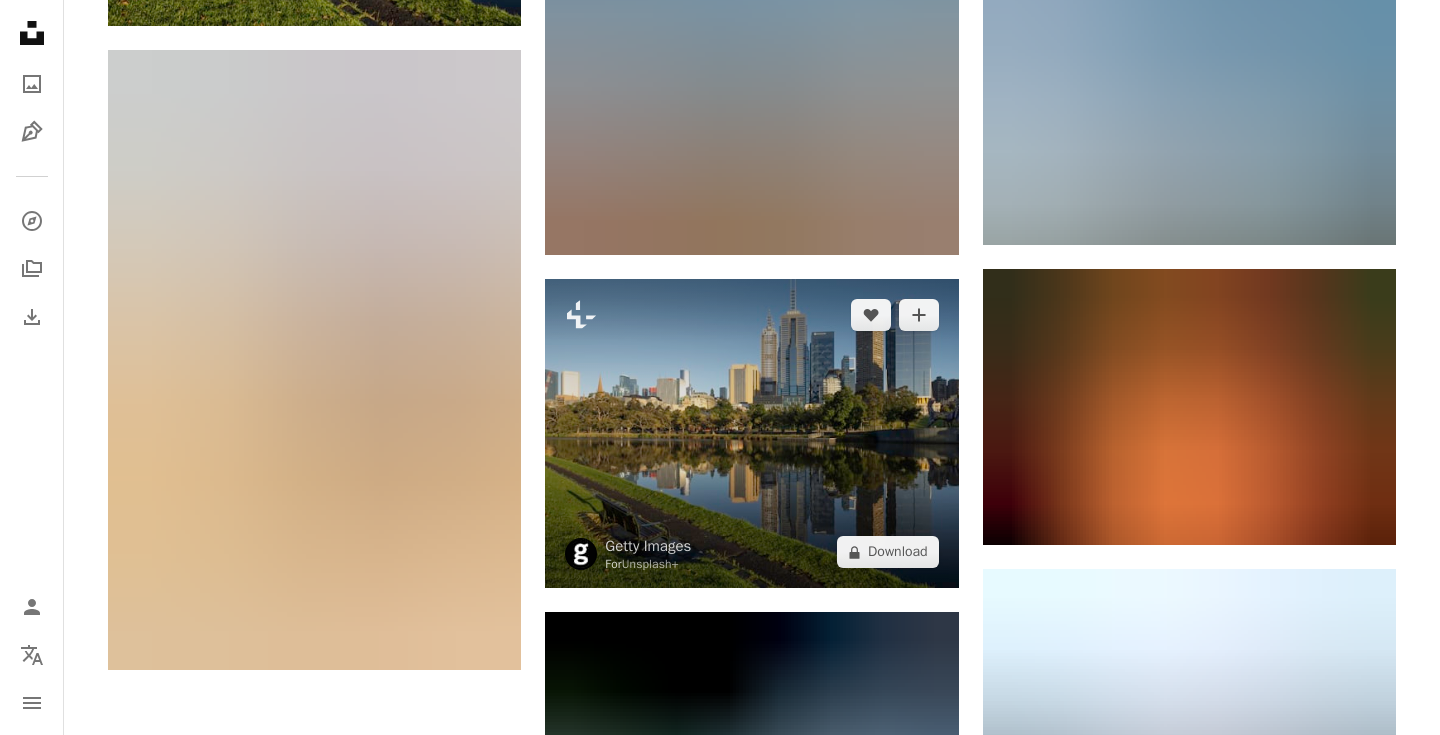 scroll, scrollTop: 2436, scrollLeft: 0, axis: vertical 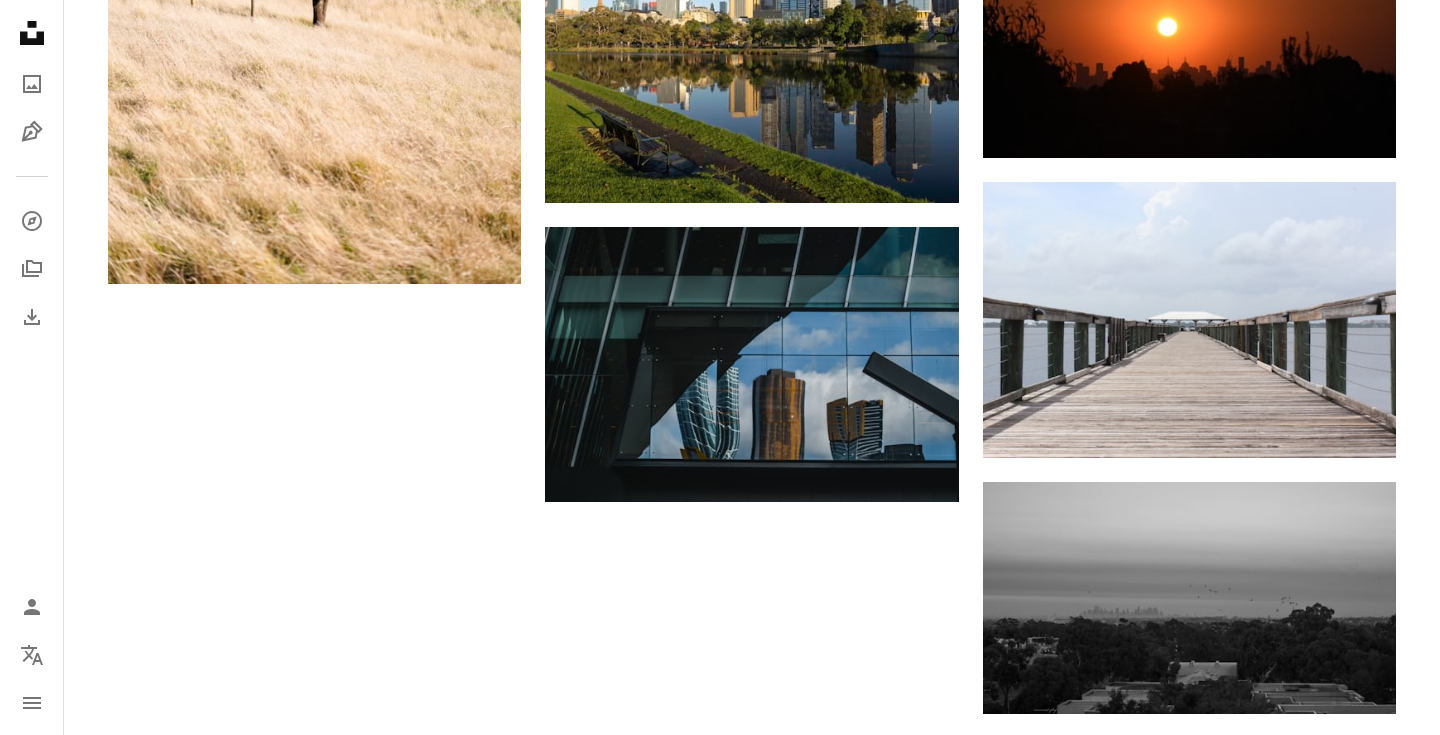 click on "Load more" at bounding box center (752, 1051) 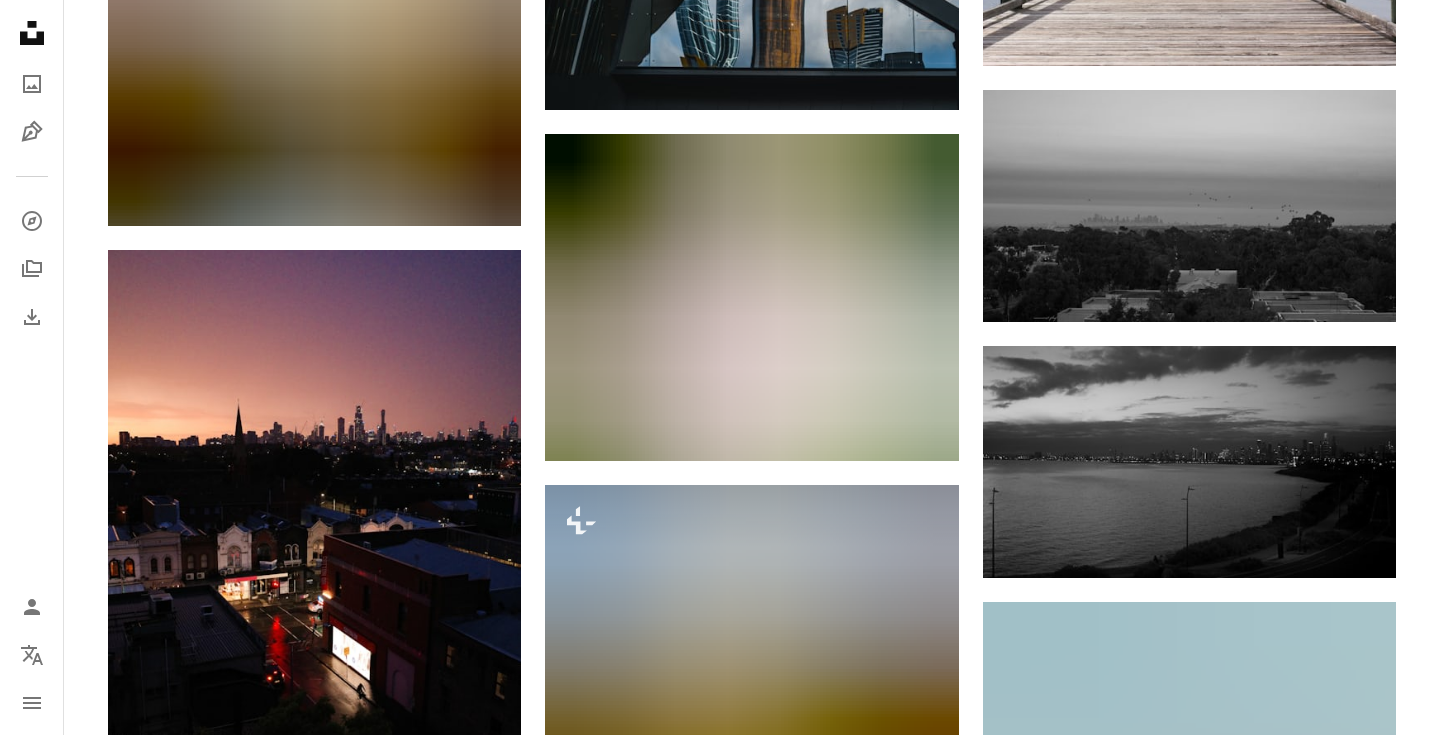 scroll, scrollTop: 2829, scrollLeft: 0, axis: vertical 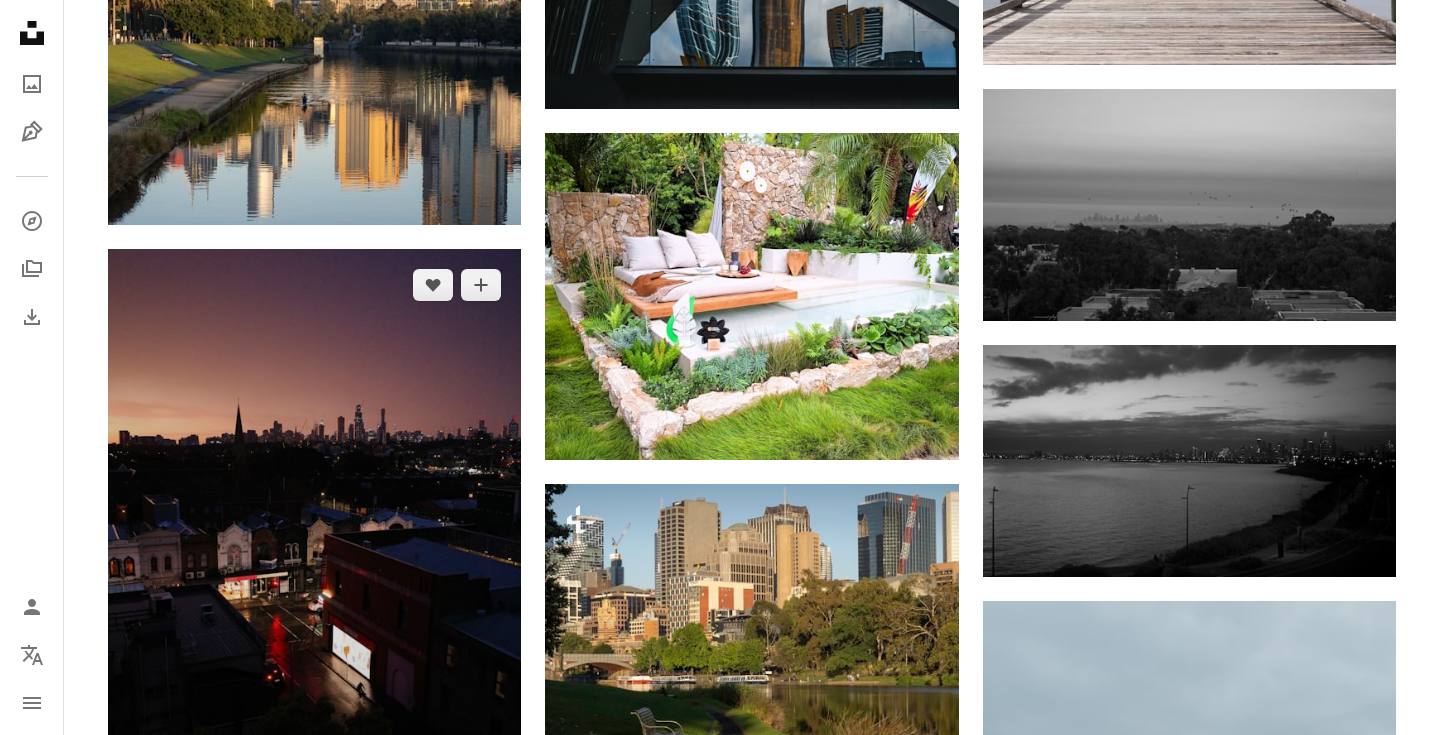 click at bounding box center [314, 559] 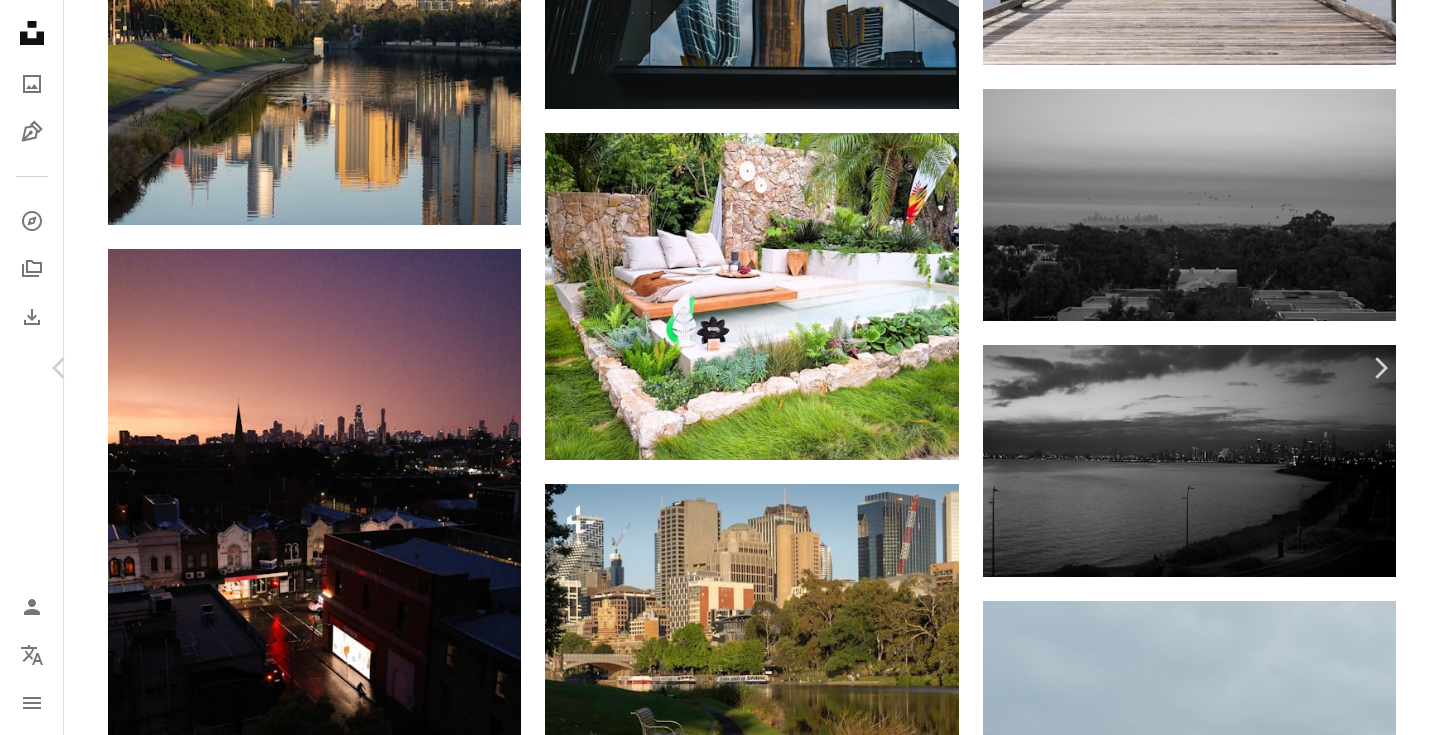 scroll, scrollTop: 0, scrollLeft: 0, axis: both 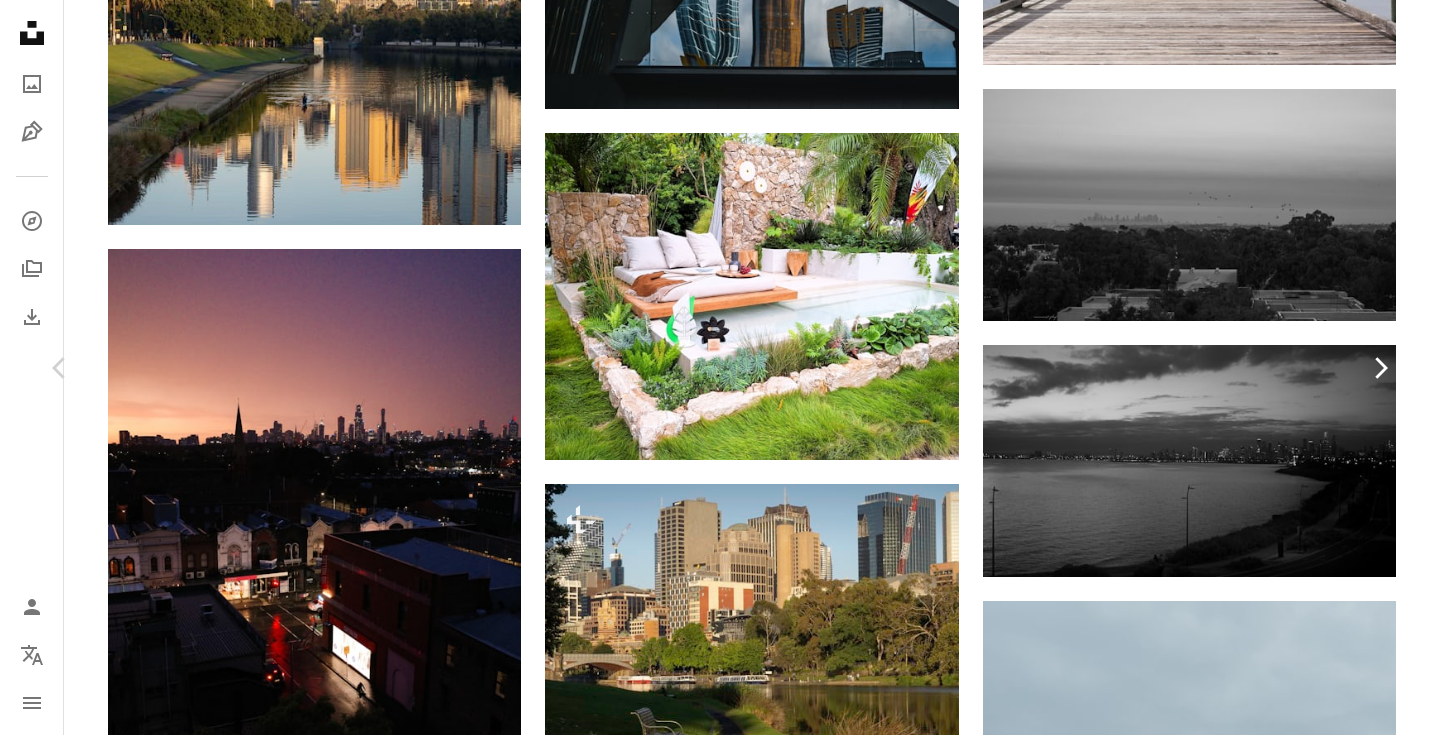 click on "Chevron right" at bounding box center (1380, 368) 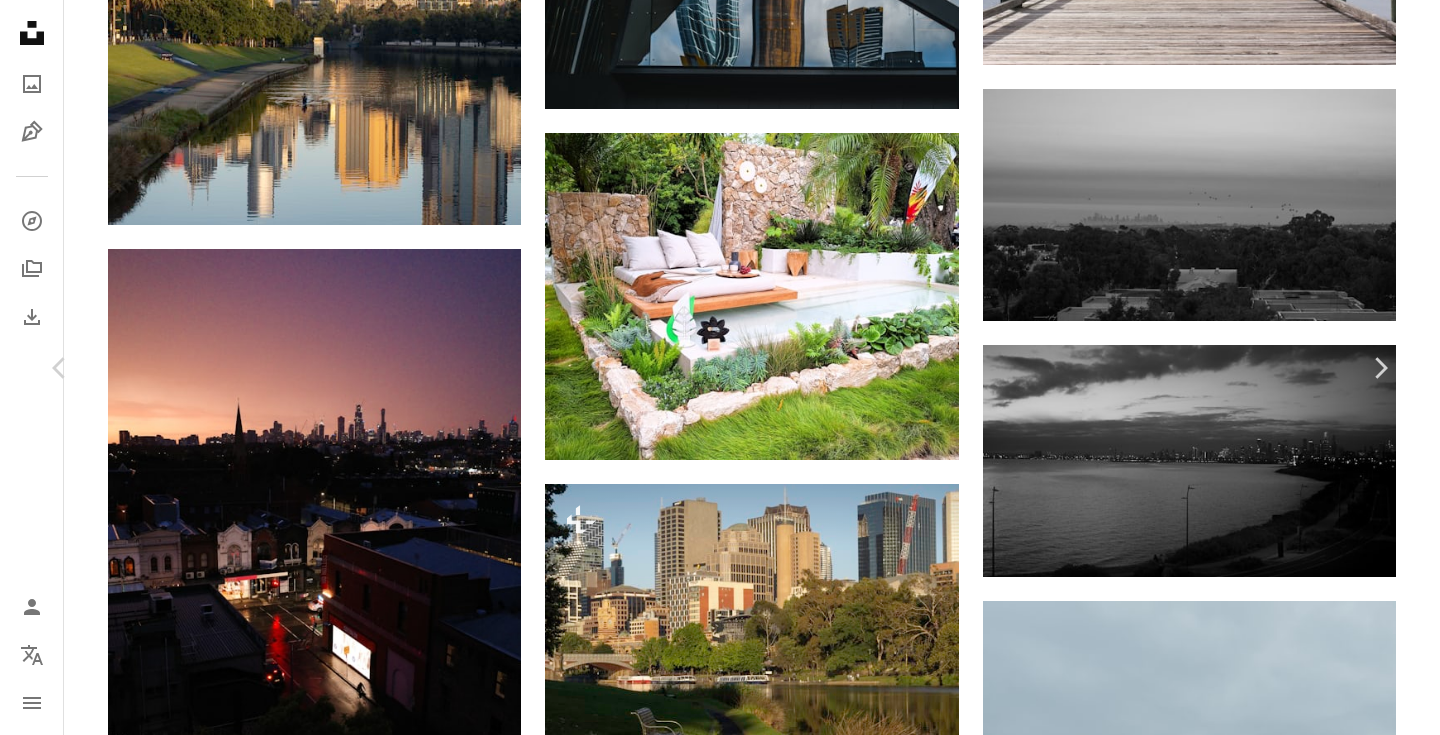 click on "An X shape" at bounding box center [20, 20] 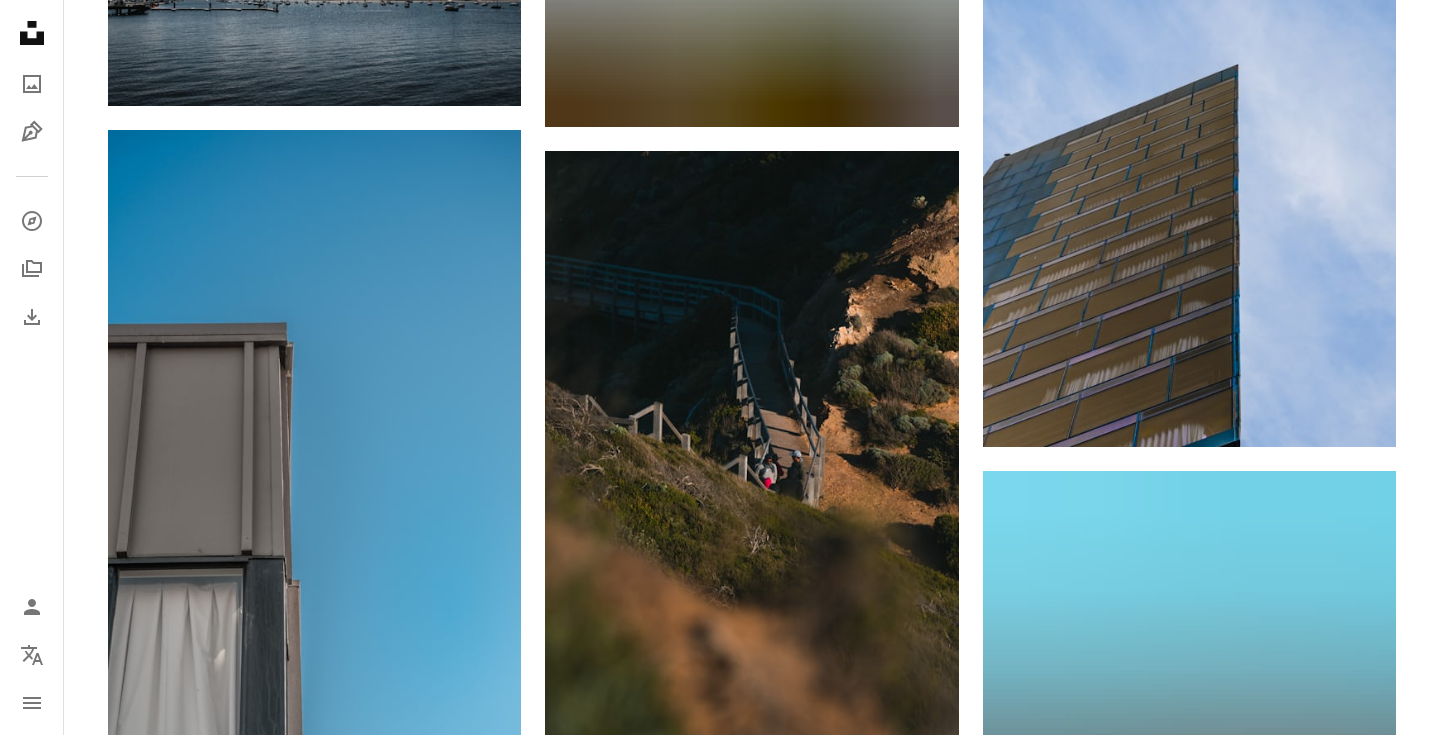scroll, scrollTop: 10723, scrollLeft: 0, axis: vertical 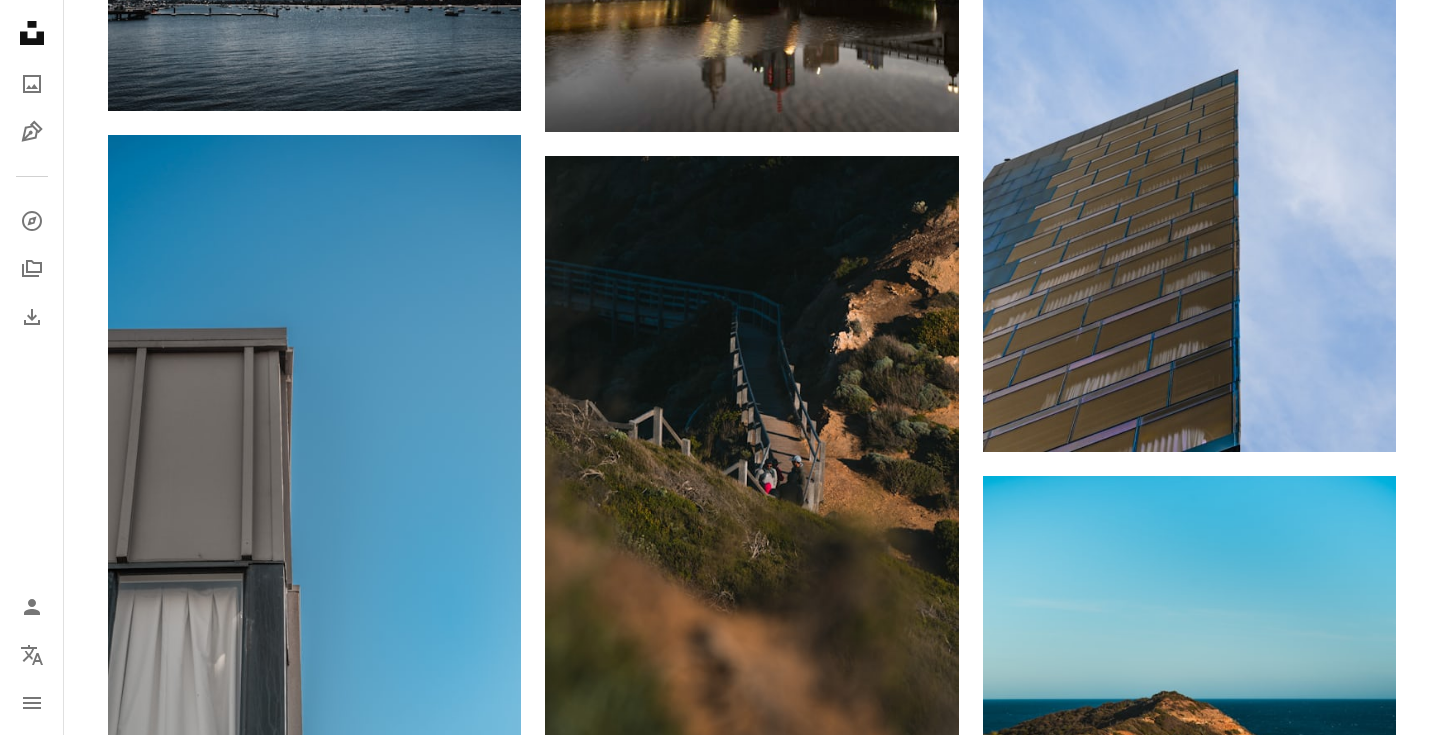 click at bounding box center [1189, 1430] 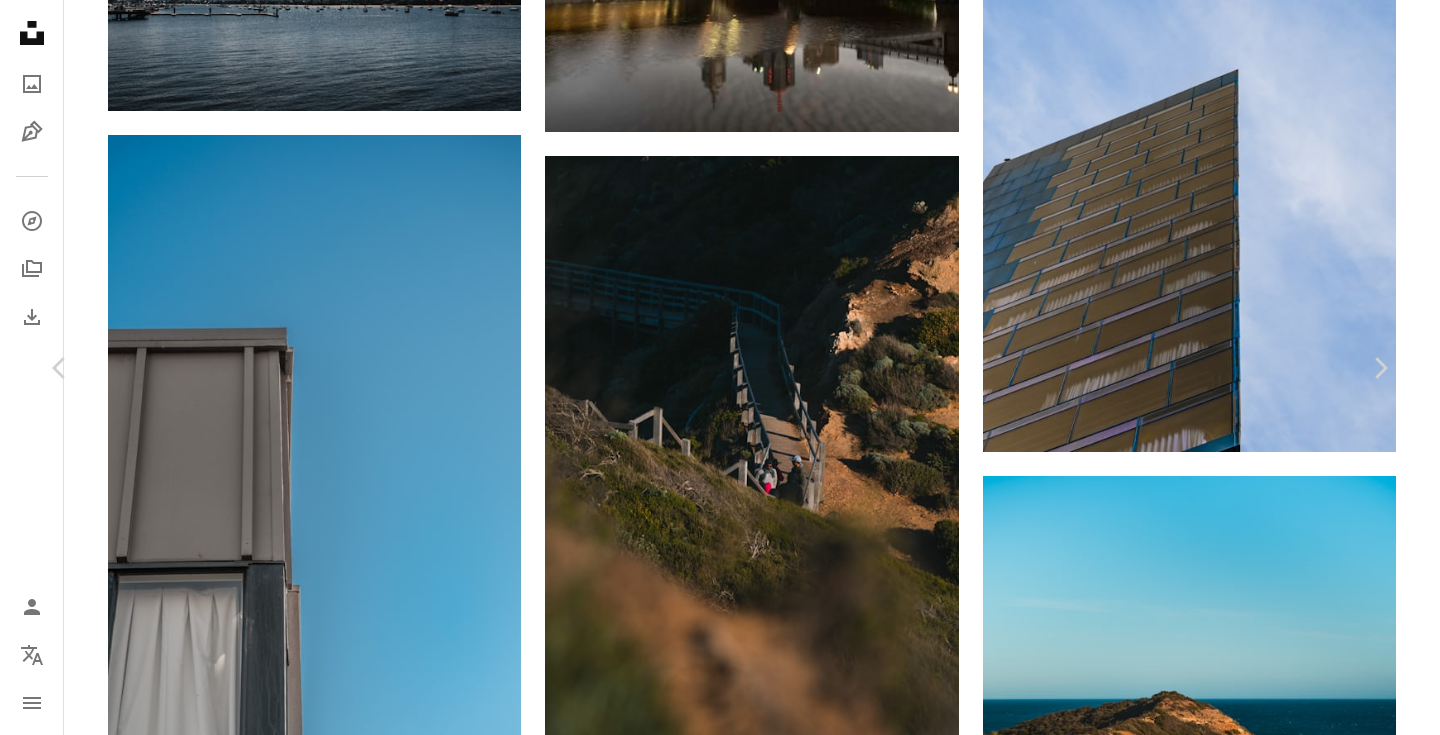 click at bounding box center (712, 5947) 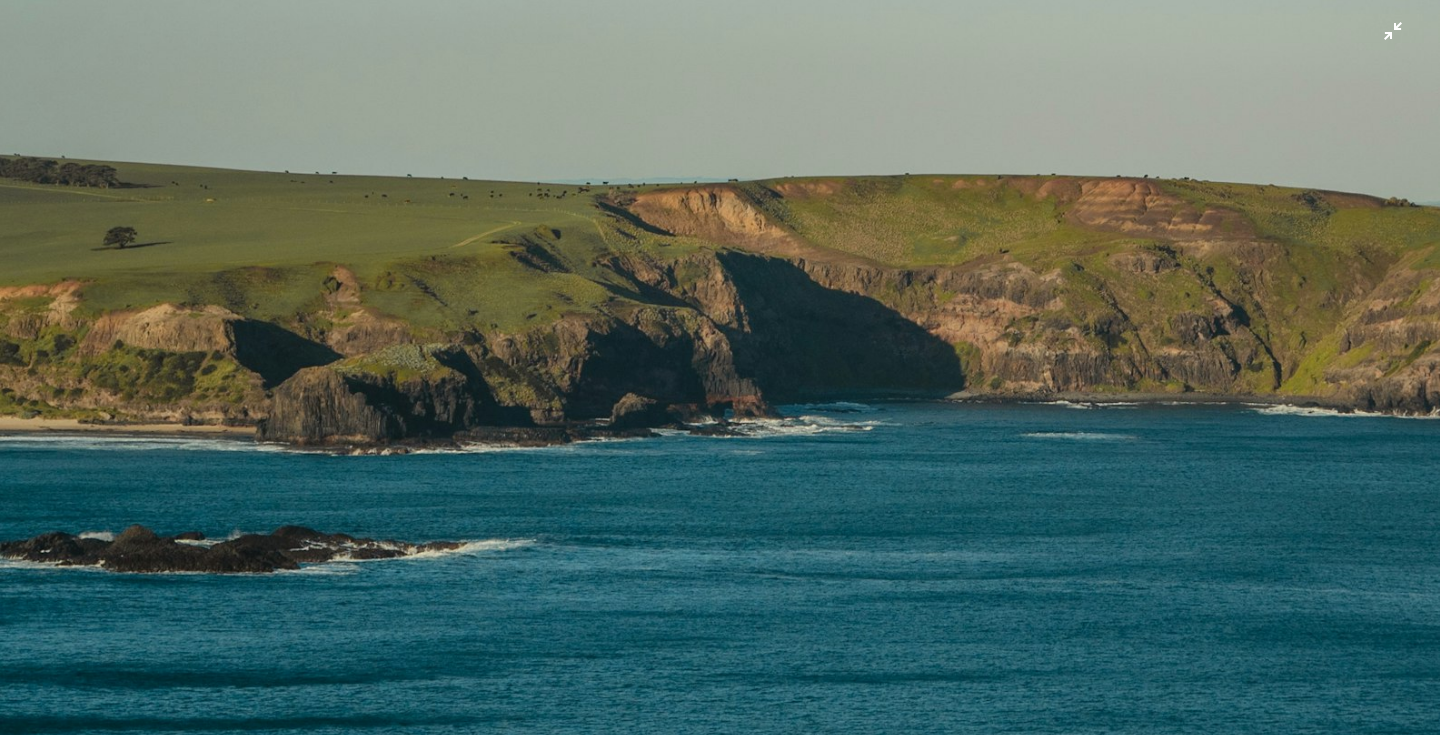 scroll, scrollTop: 1004, scrollLeft: 0, axis: vertical 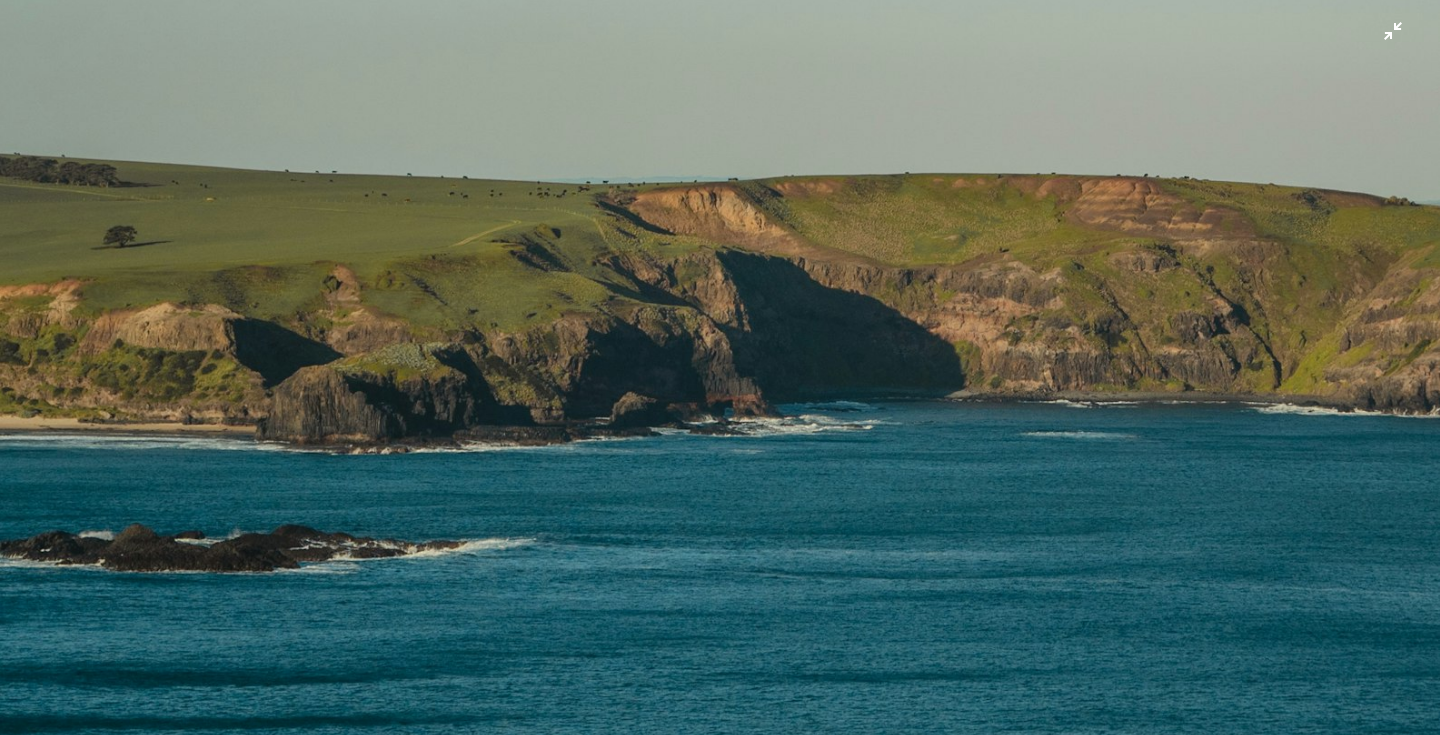 click at bounding box center (720, 76) 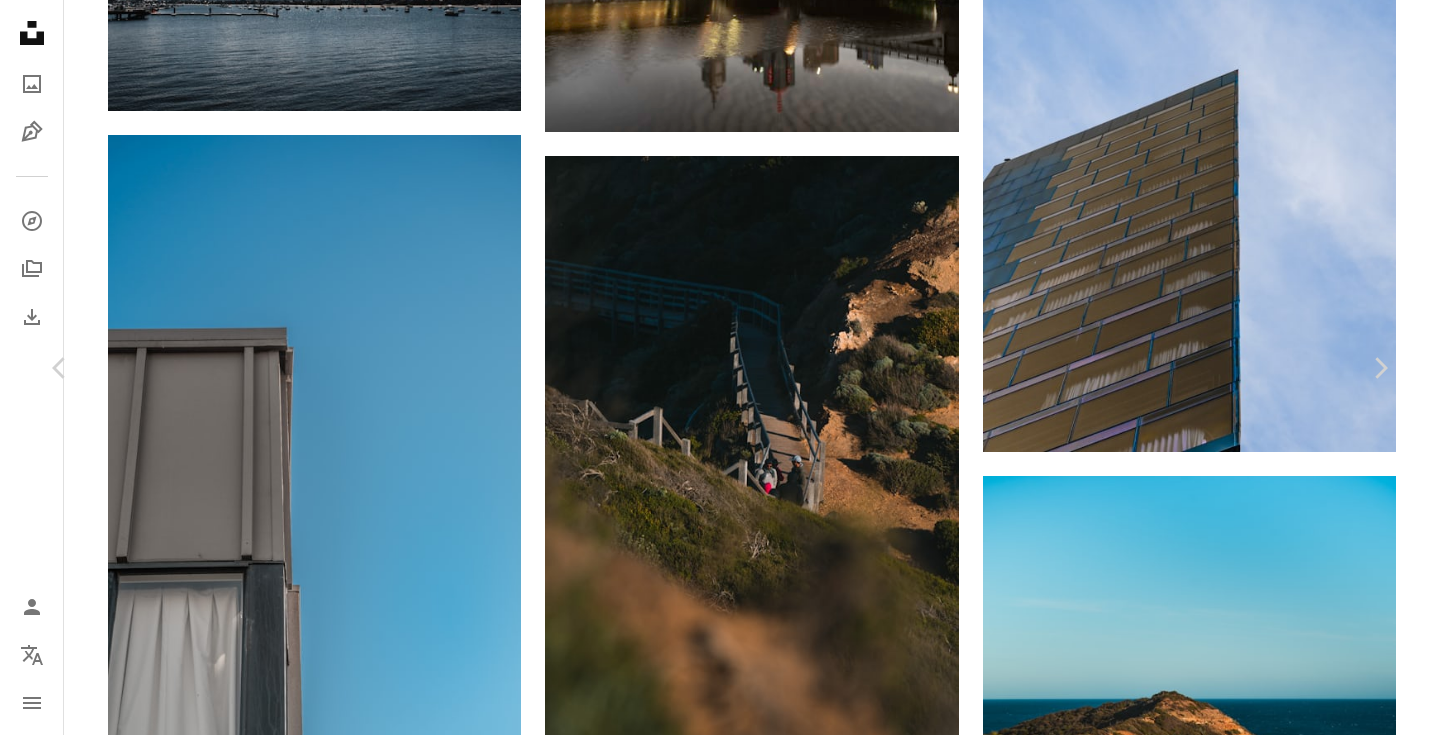 click on "An X shape Chevron left Chevron right [FIRST] [LAST] Available for hire A checkmark inside of a circle A heart A plus sign Download free Chevron down Zoom in Views 10,339 Downloads 94 A forward-right arrow Share Info icon Info More Actions A map marker [CITY], [STATE], [COUNTRY] Calendar outlined Published on [DATE] Camera SONY, ILCE-7M3 Safety Free to use under the Unsplash License wallpaper portrait travel street australia nature background seaside sony sony a7iii melbourne vic land sea grey outdoors coast shoreline promontory peninsula Free pictures Browse premium related images on iStock | Save 20% with code UNSPLASH20 View more on iStock ↗ Related images A heart A plus sign [FIRST] [LAST] Available for hire A checkmark inside of a circle Arrow pointing down A heart A plus sign [FIRST] [LAST] For Unsplash+ A lock Download A heart A plus sign focal insight photography Arrow pointing down A heart A plus sign For" at bounding box center (720, 5936) 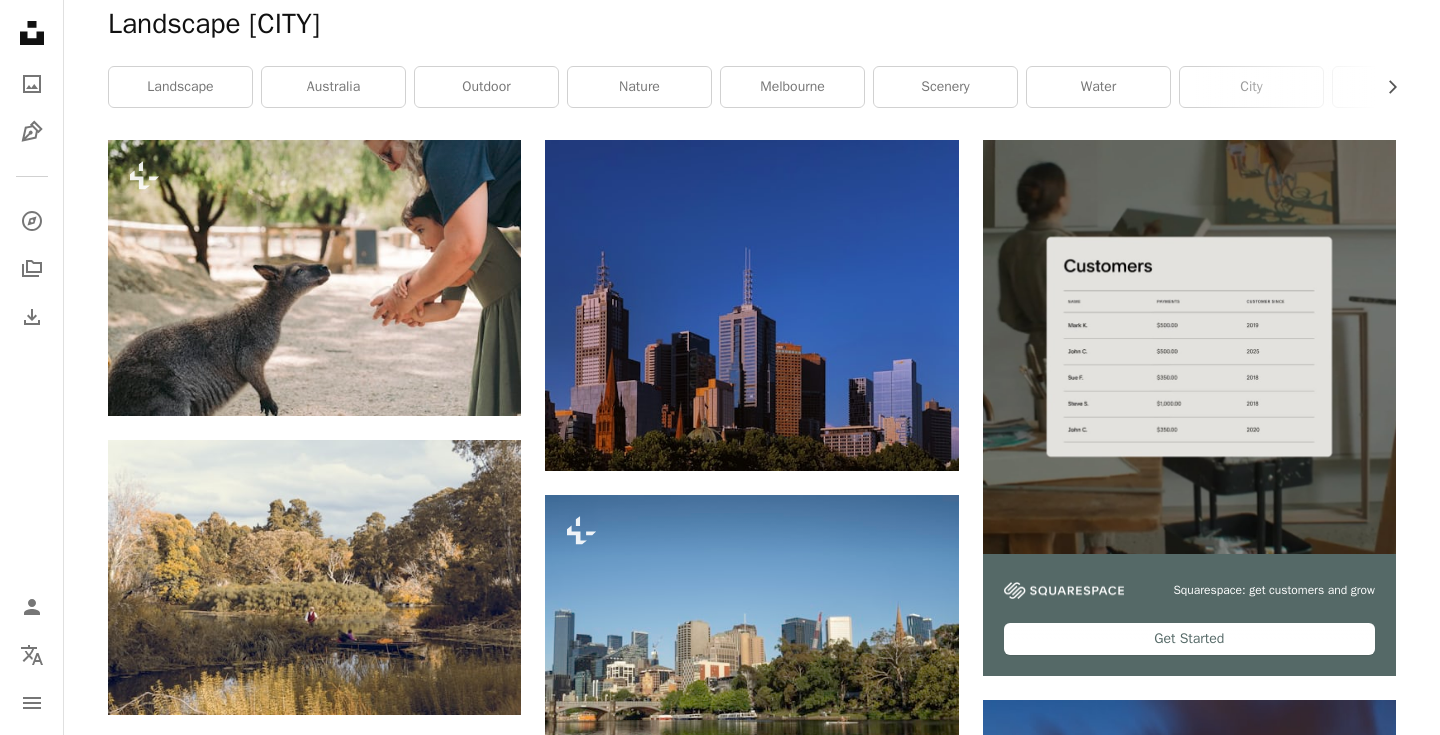scroll, scrollTop: 0, scrollLeft: 0, axis: both 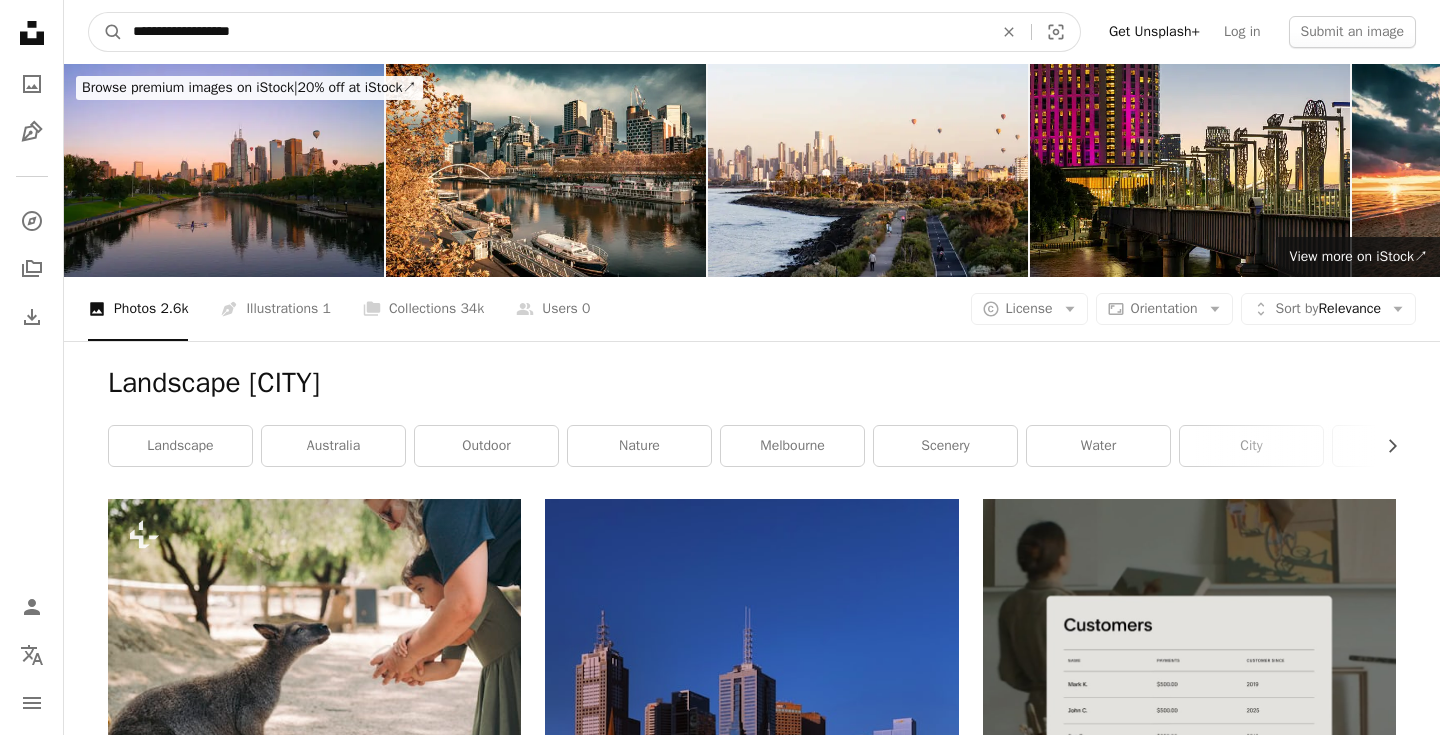 drag, startPoint x: 328, startPoint y: 39, endPoint x: 51, endPoint y: -23, distance: 283.85382 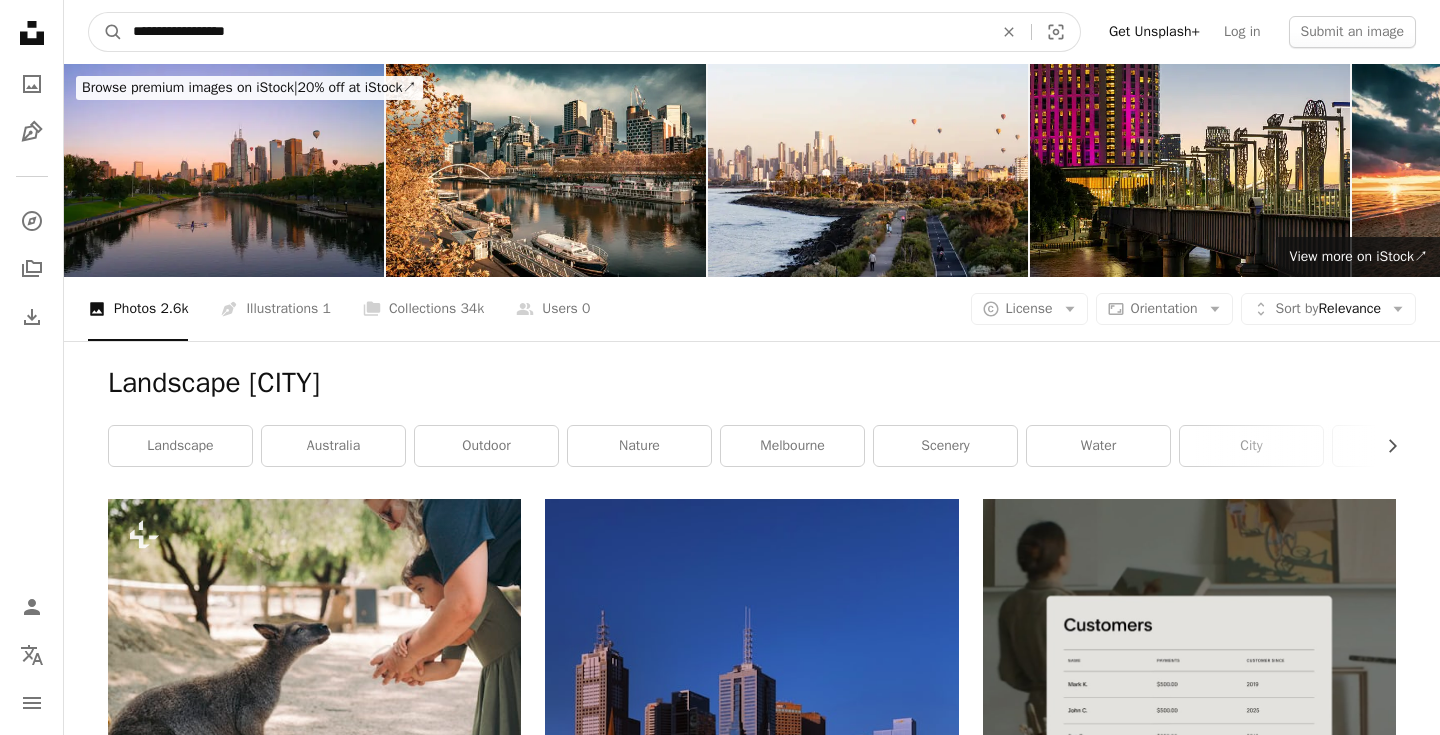 type on "**********" 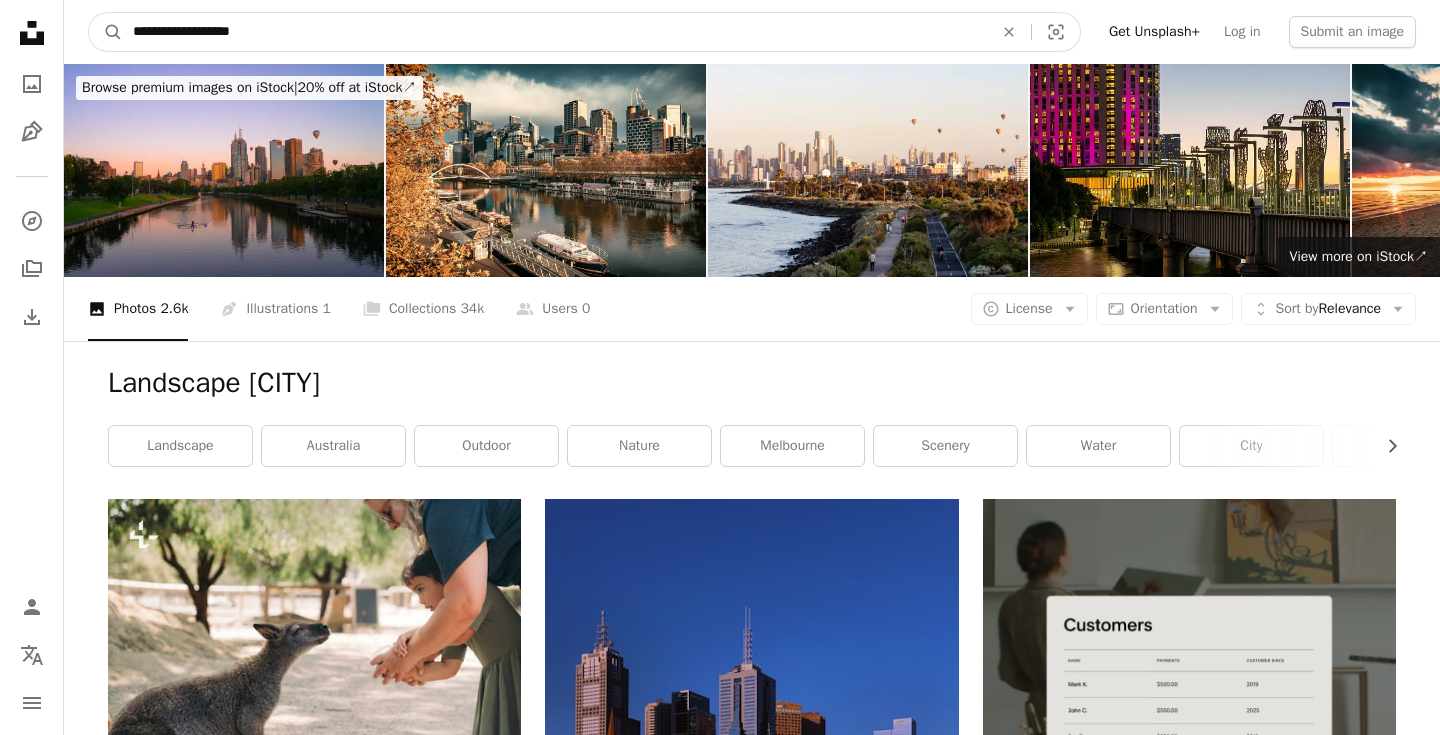 click on "A magnifying glass" at bounding box center [106, 32] 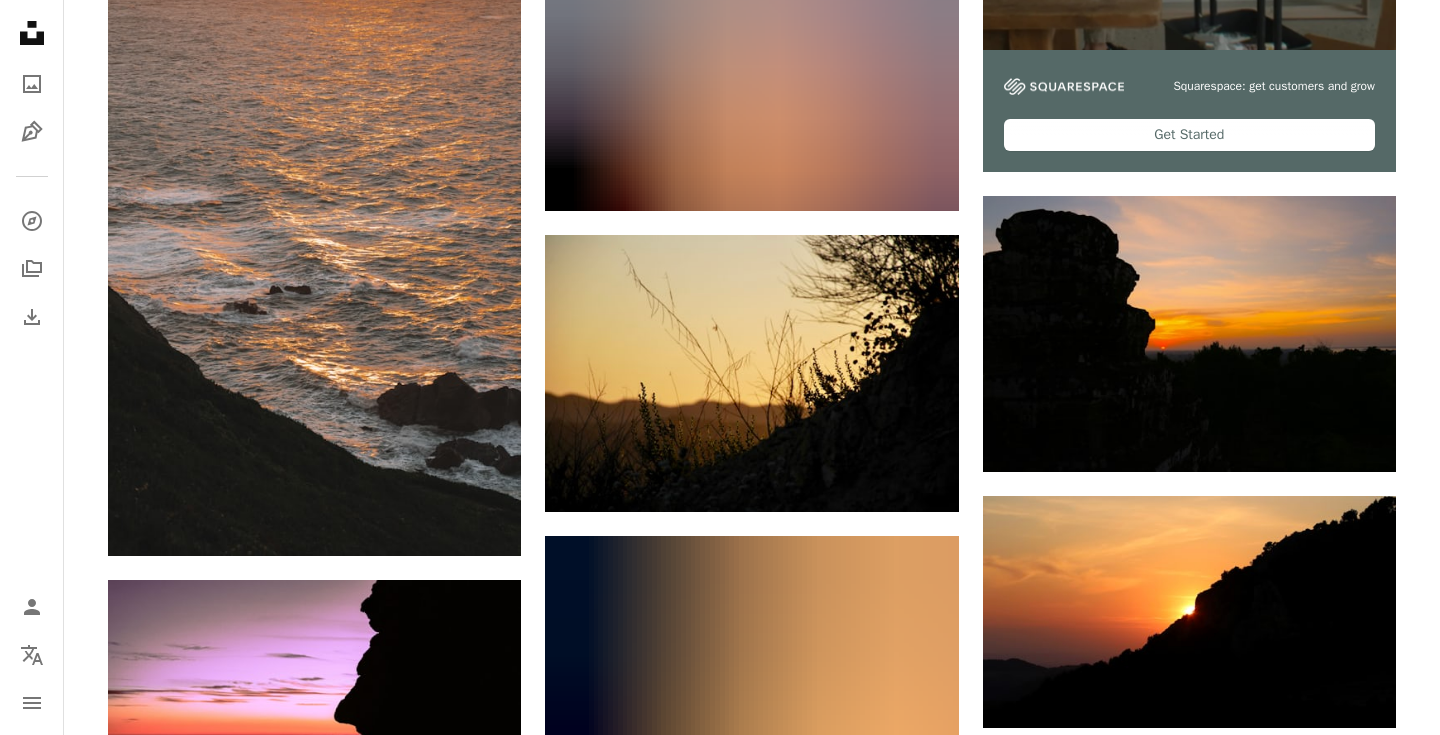 scroll, scrollTop: 0, scrollLeft: 0, axis: both 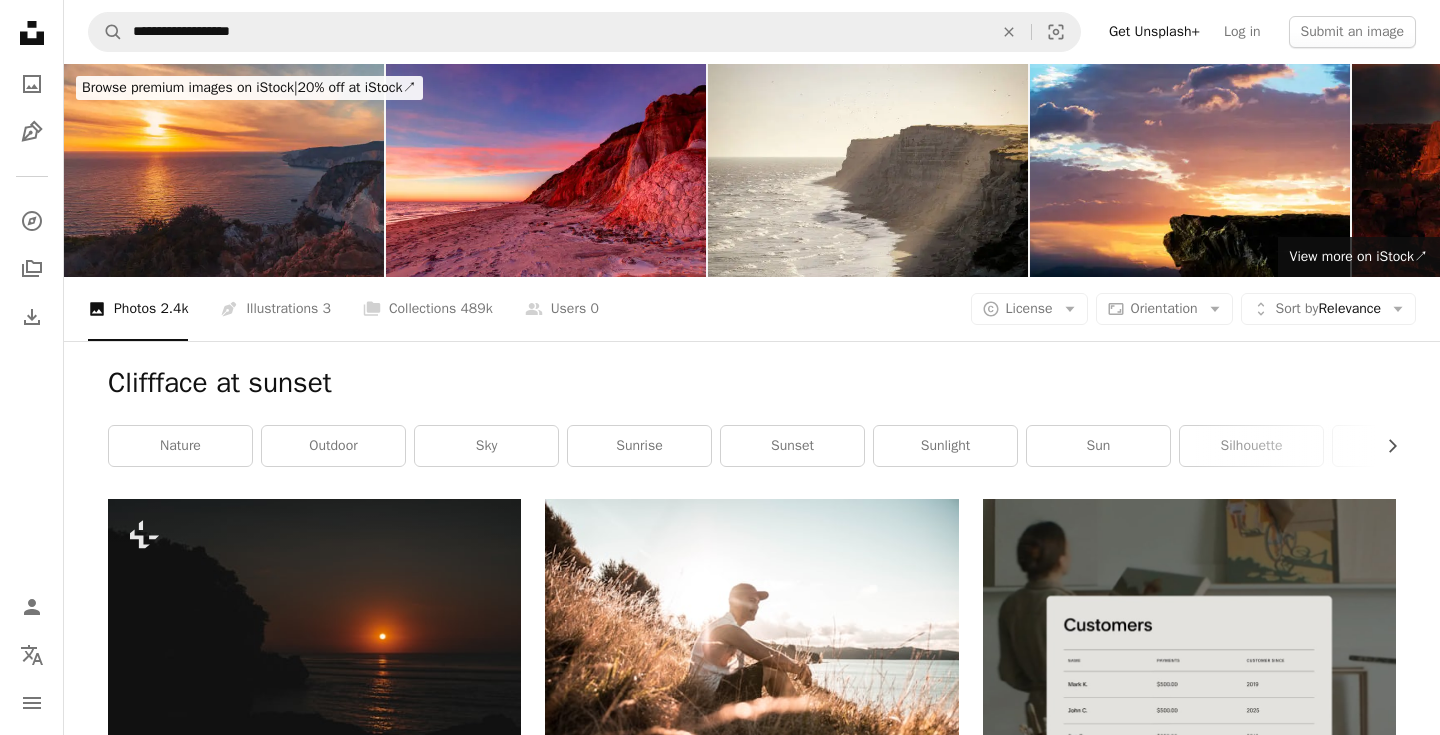 click on "**********" at bounding box center [752, 32] 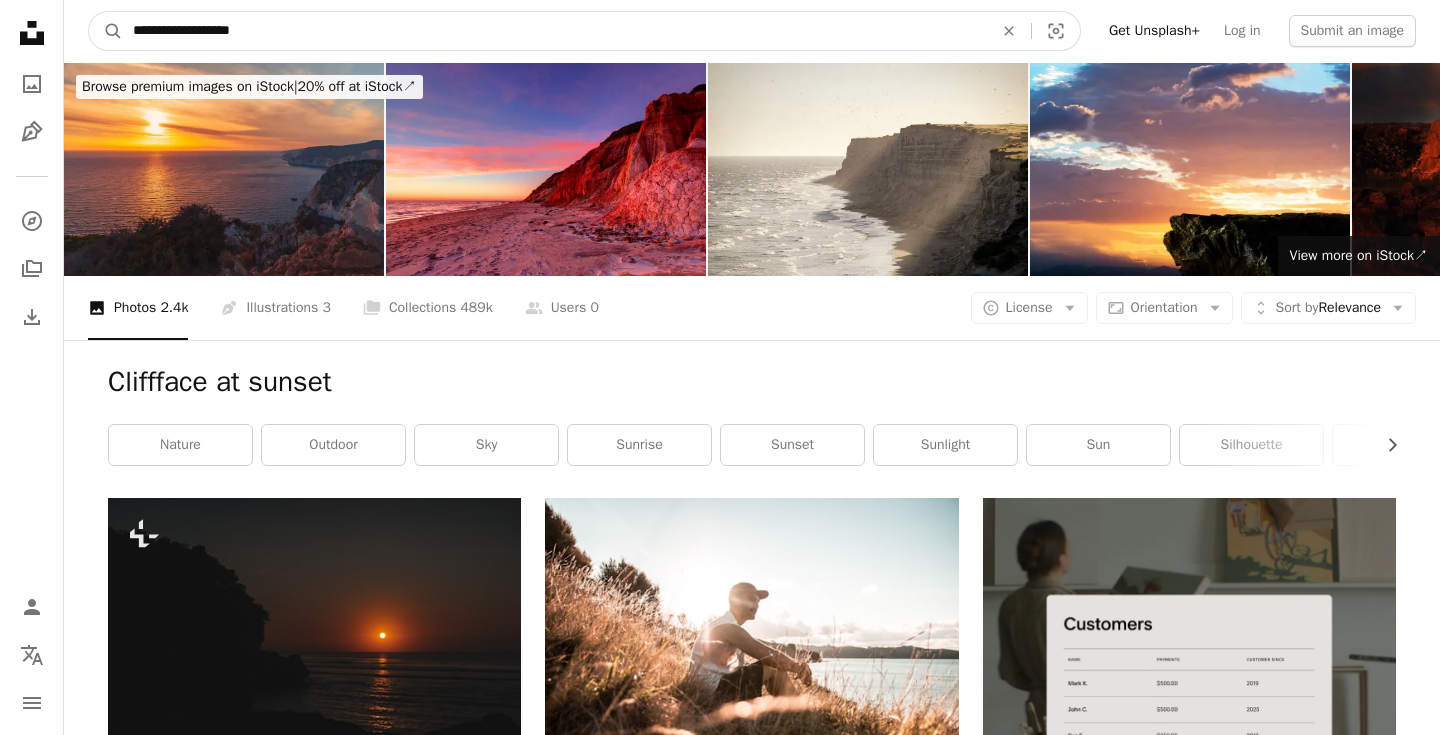 drag, startPoint x: 284, startPoint y: 39, endPoint x: 8, endPoint y: -22, distance: 282.66058 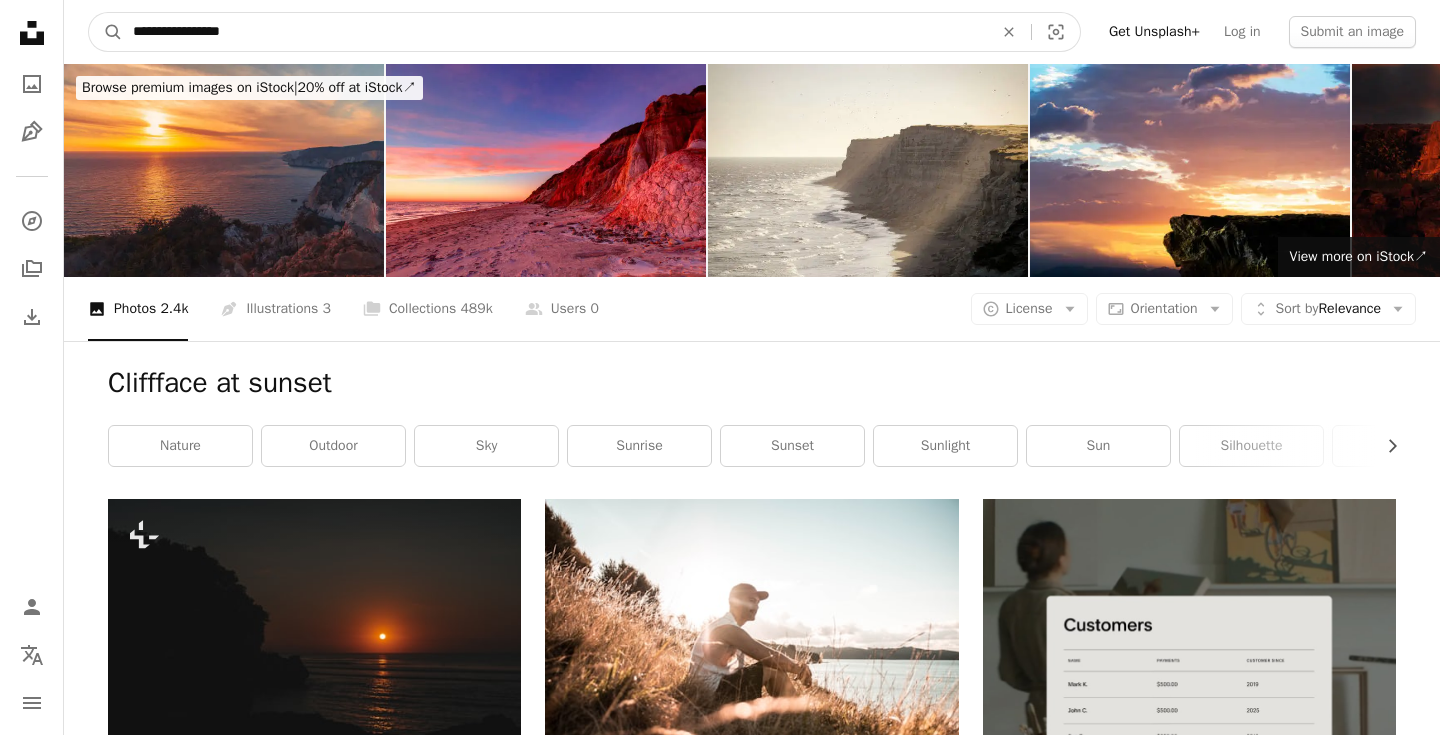 type on "**********" 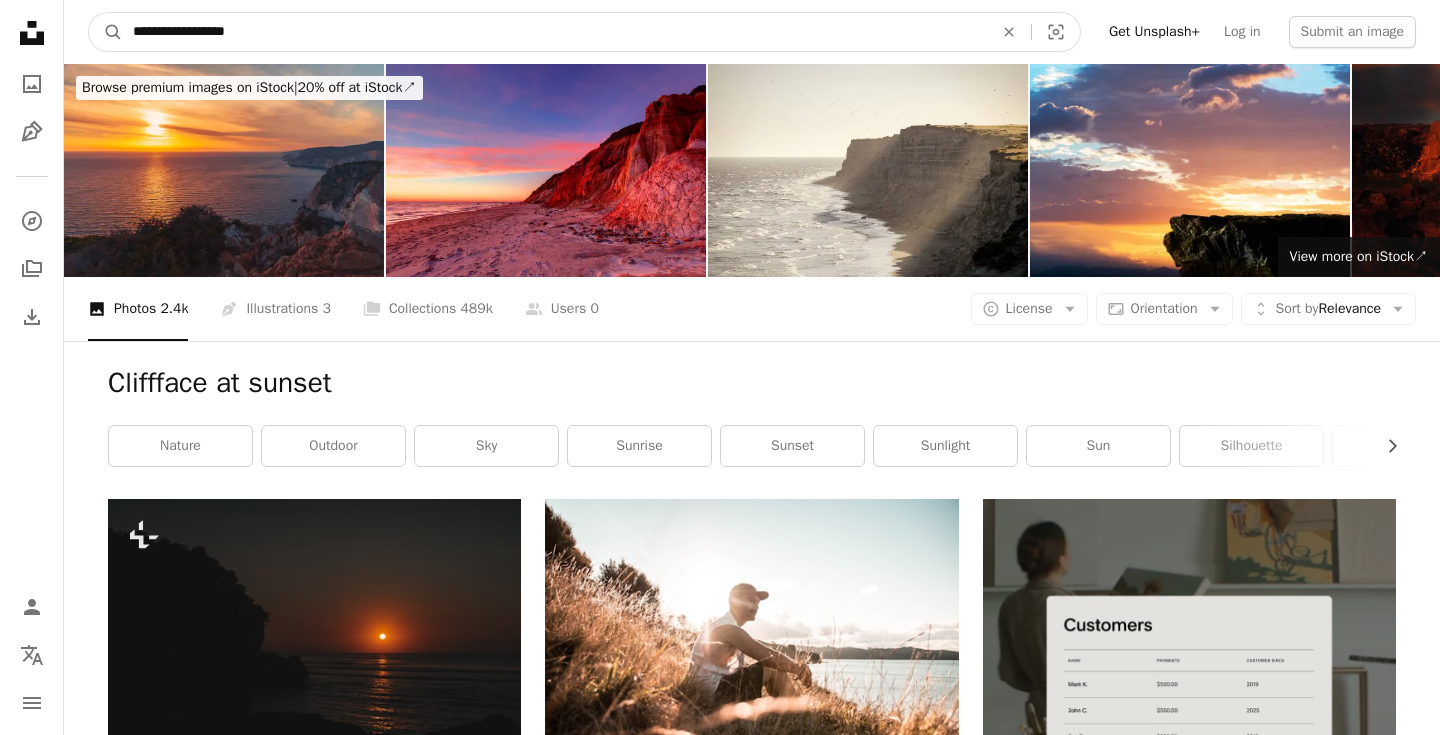 click on "A magnifying glass" at bounding box center (106, 32) 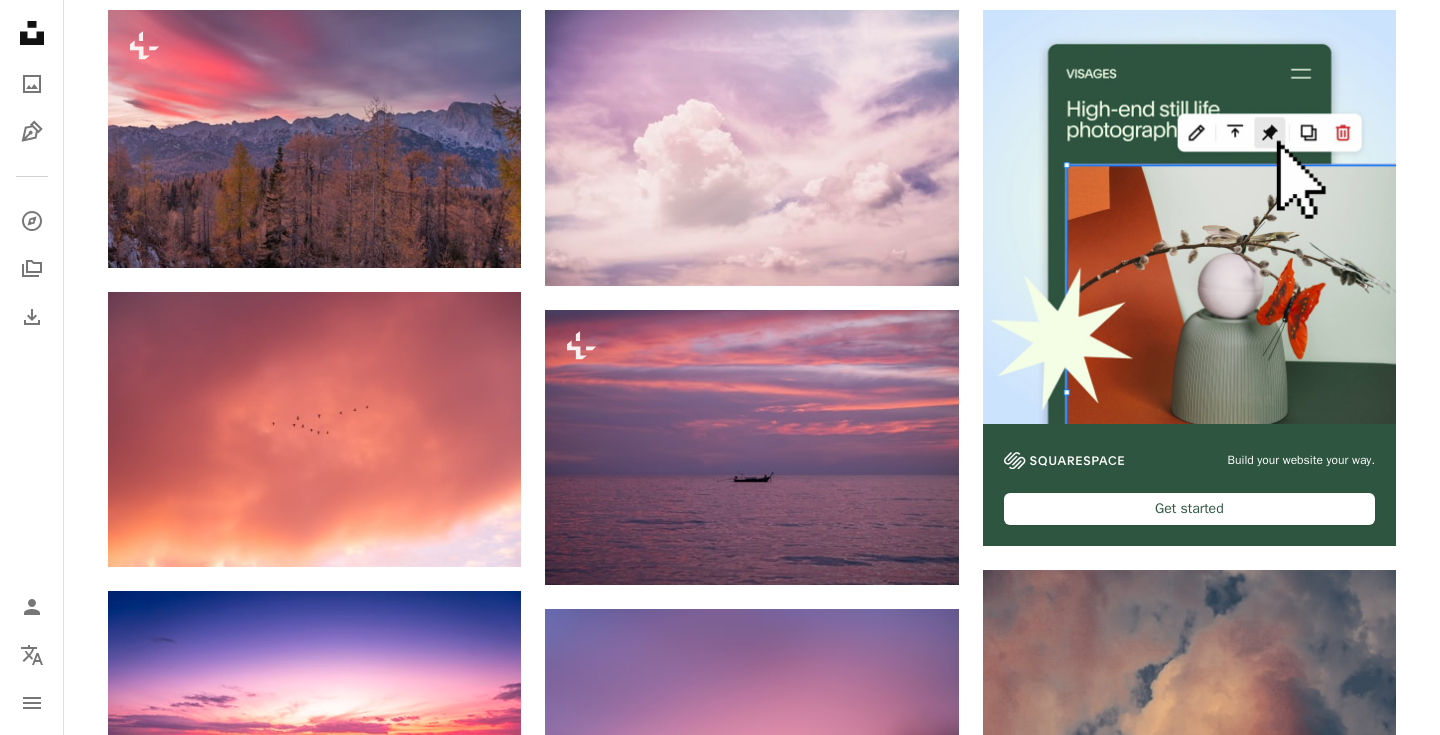 scroll, scrollTop: 0, scrollLeft: 0, axis: both 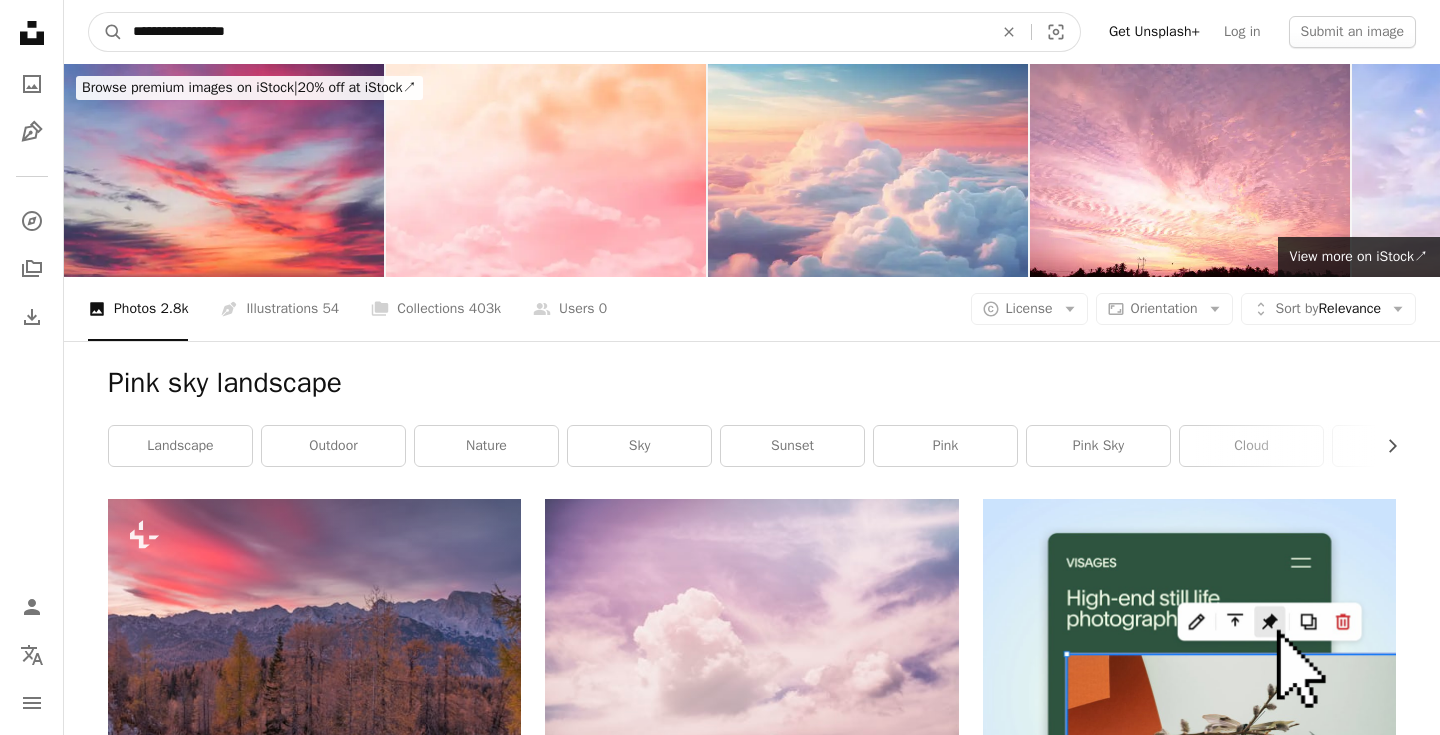 click on "**********" at bounding box center [555, 32] 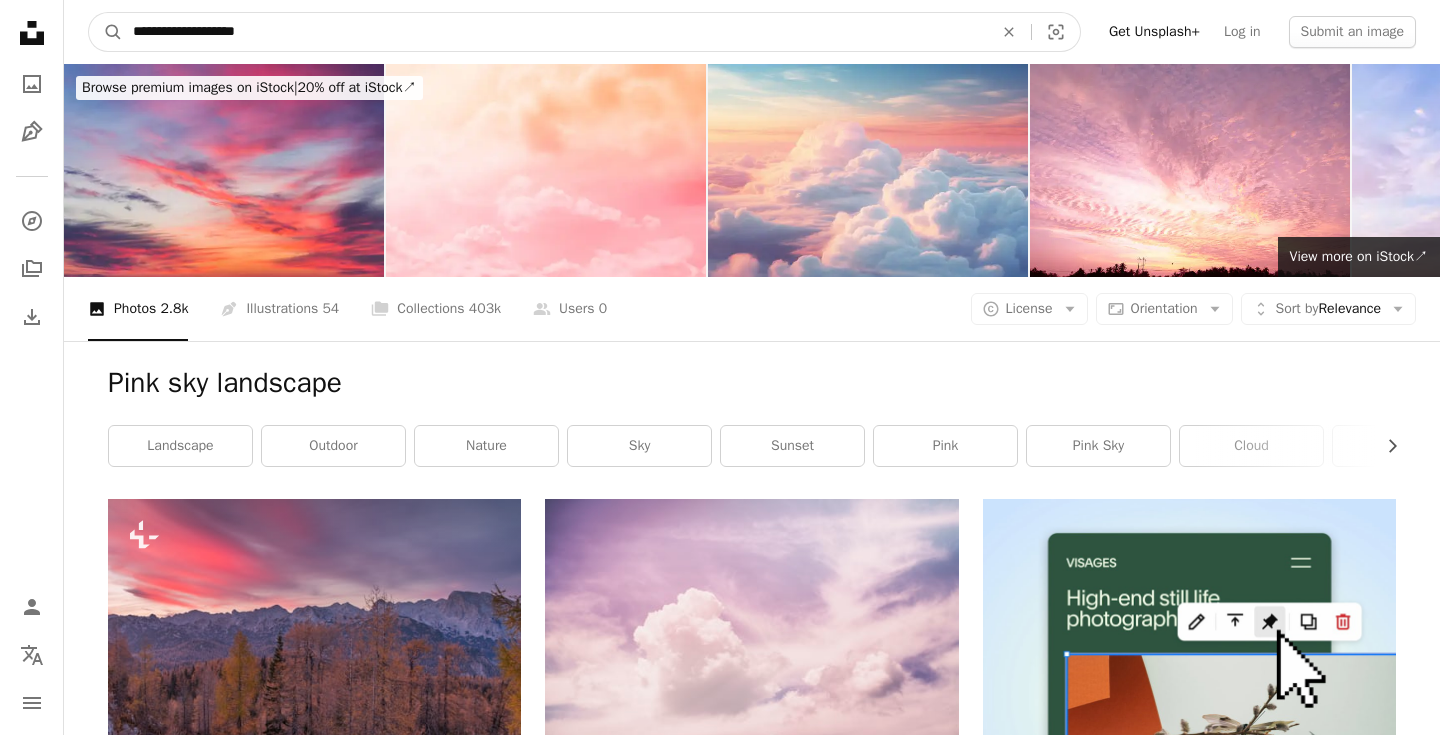 type on "**********" 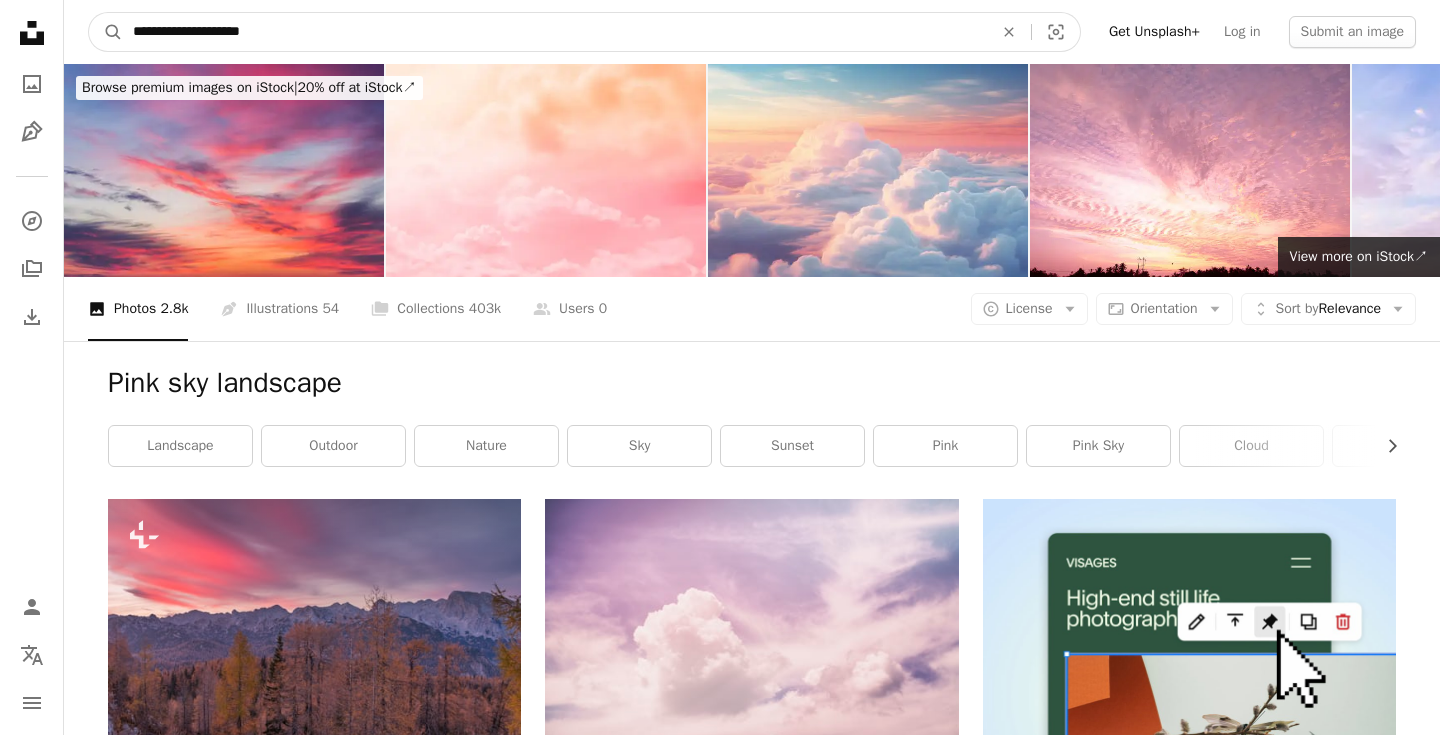 click on "A magnifying glass" at bounding box center (106, 32) 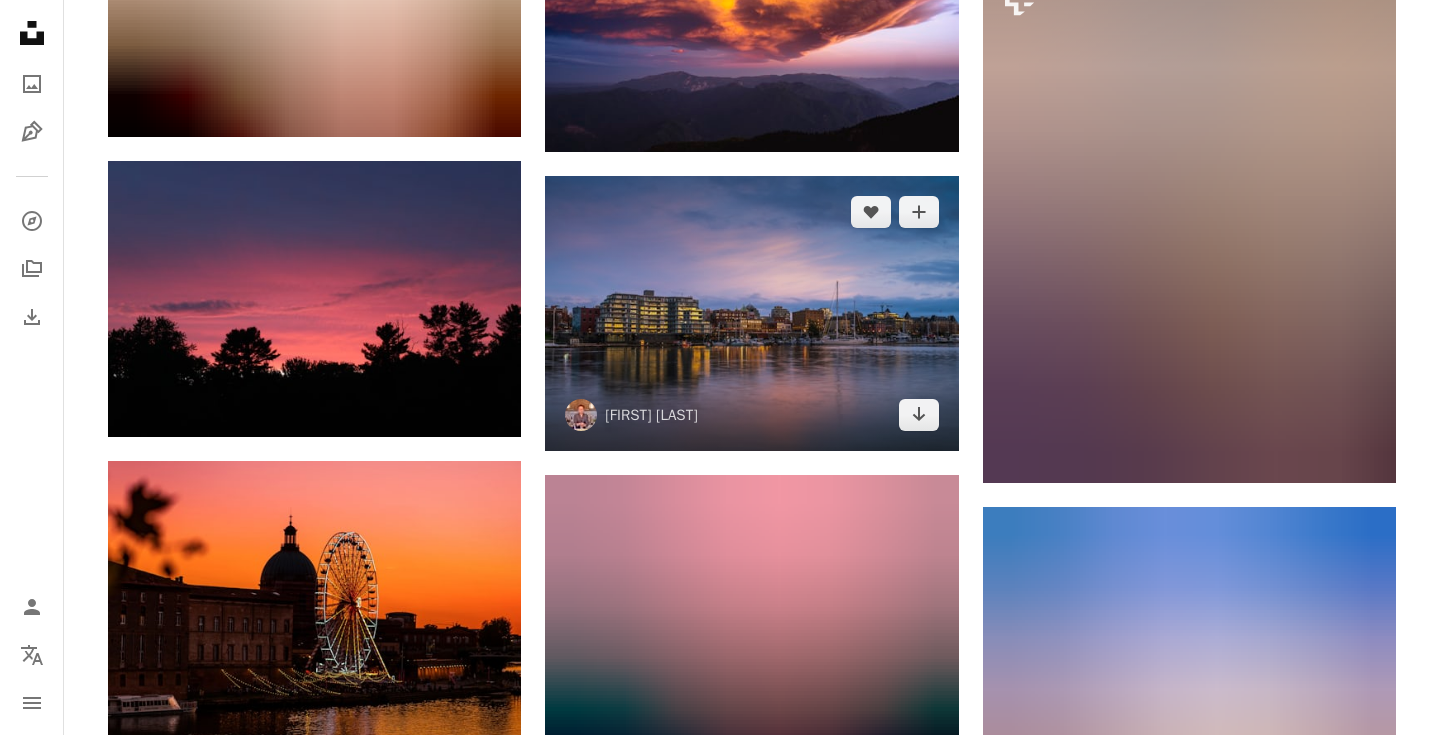 scroll, scrollTop: 1894, scrollLeft: 0, axis: vertical 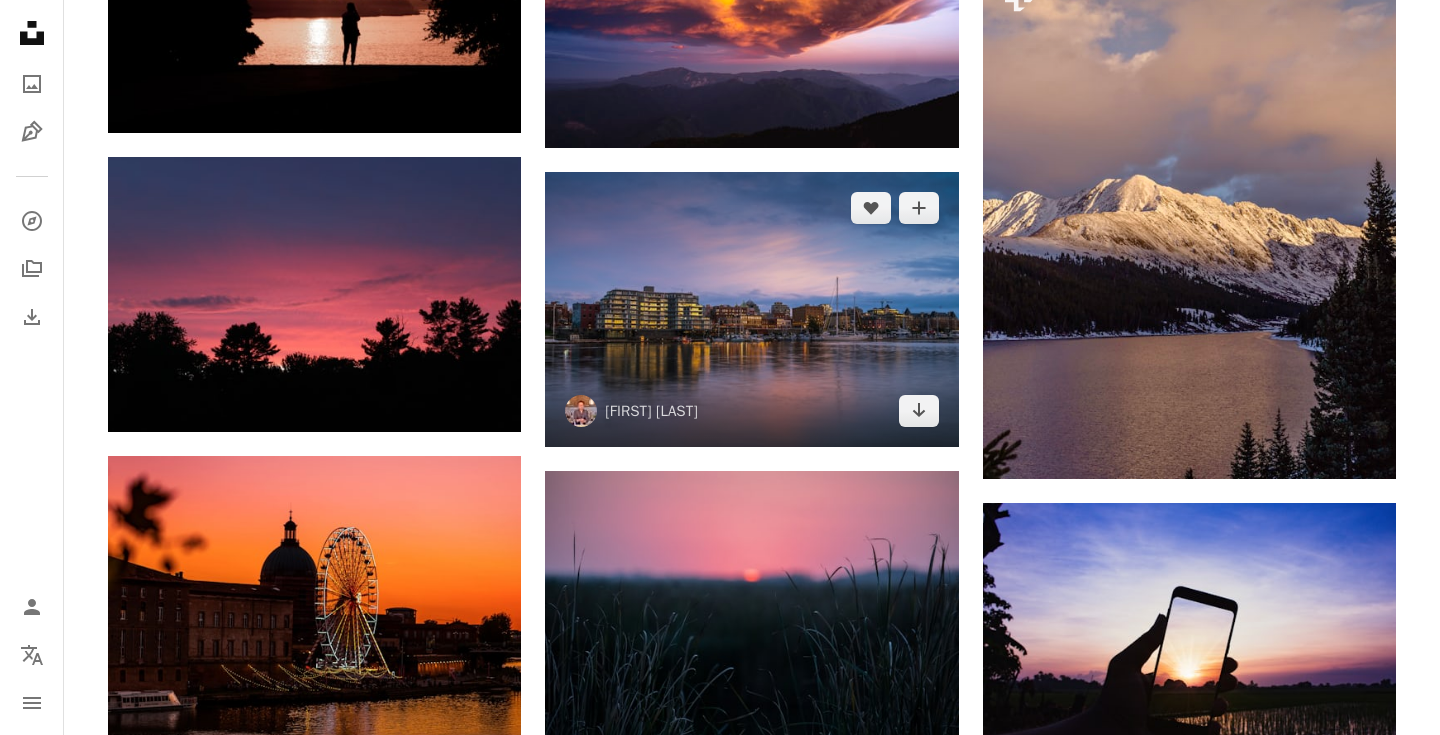 click at bounding box center [751, 309] 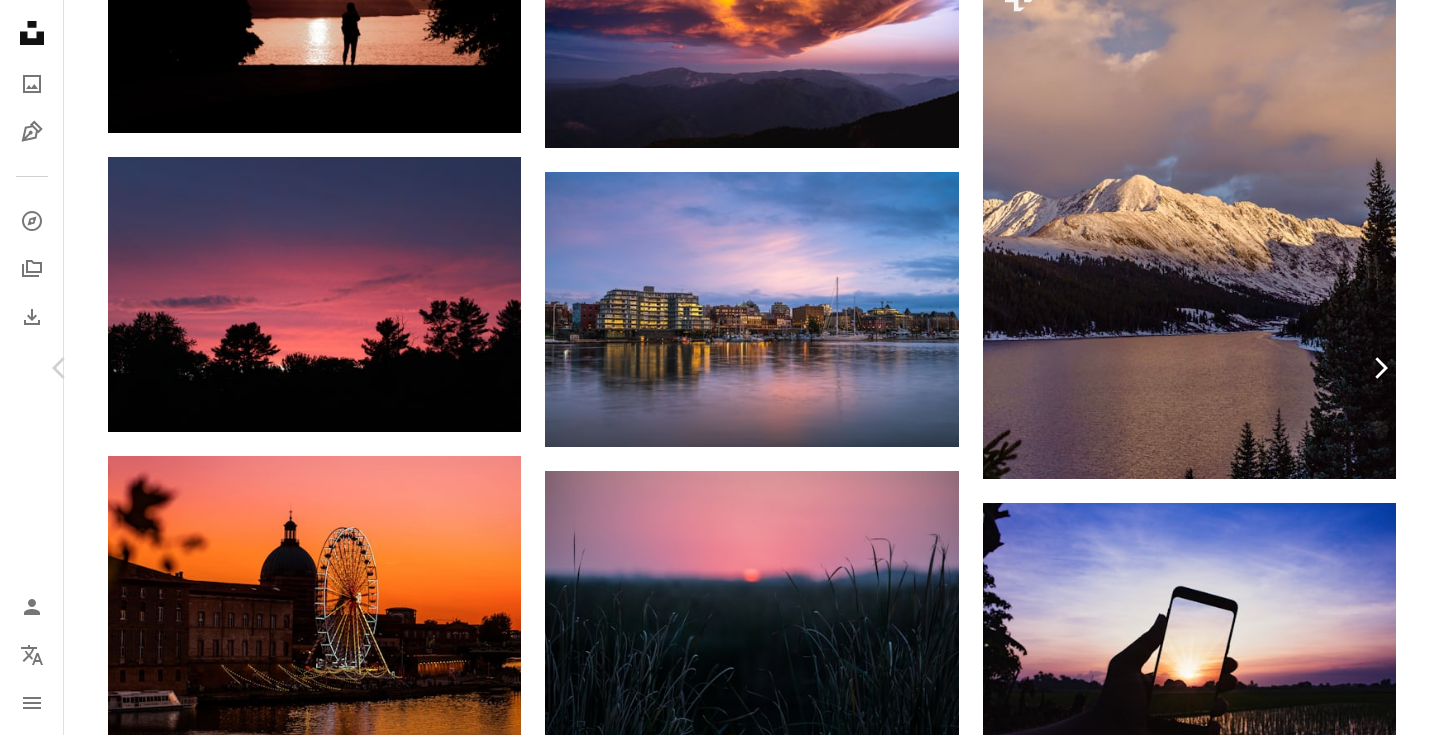 click on "Chevron right" at bounding box center [1380, 368] 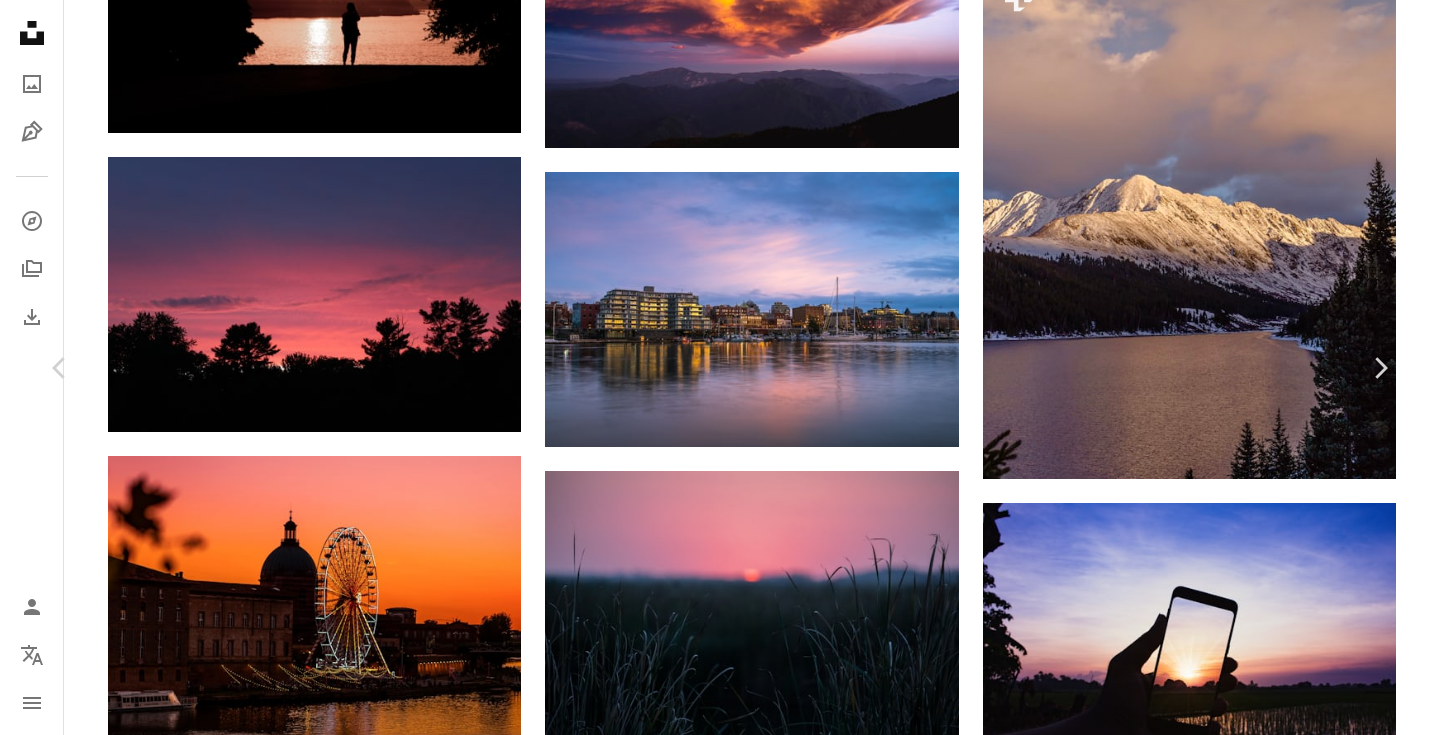 click on "An X shape" at bounding box center [20, 20] 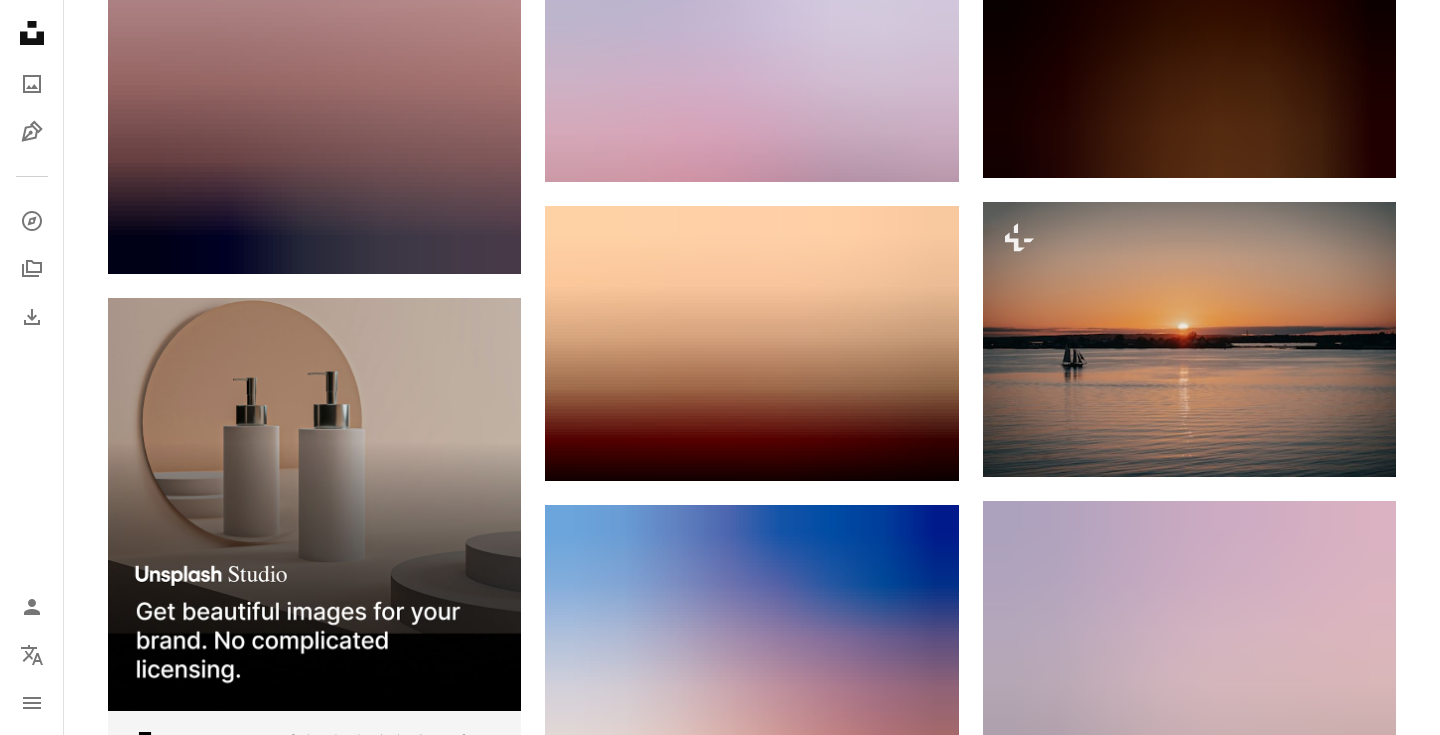 scroll, scrollTop: 3648, scrollLeft: 0, axis: vertical 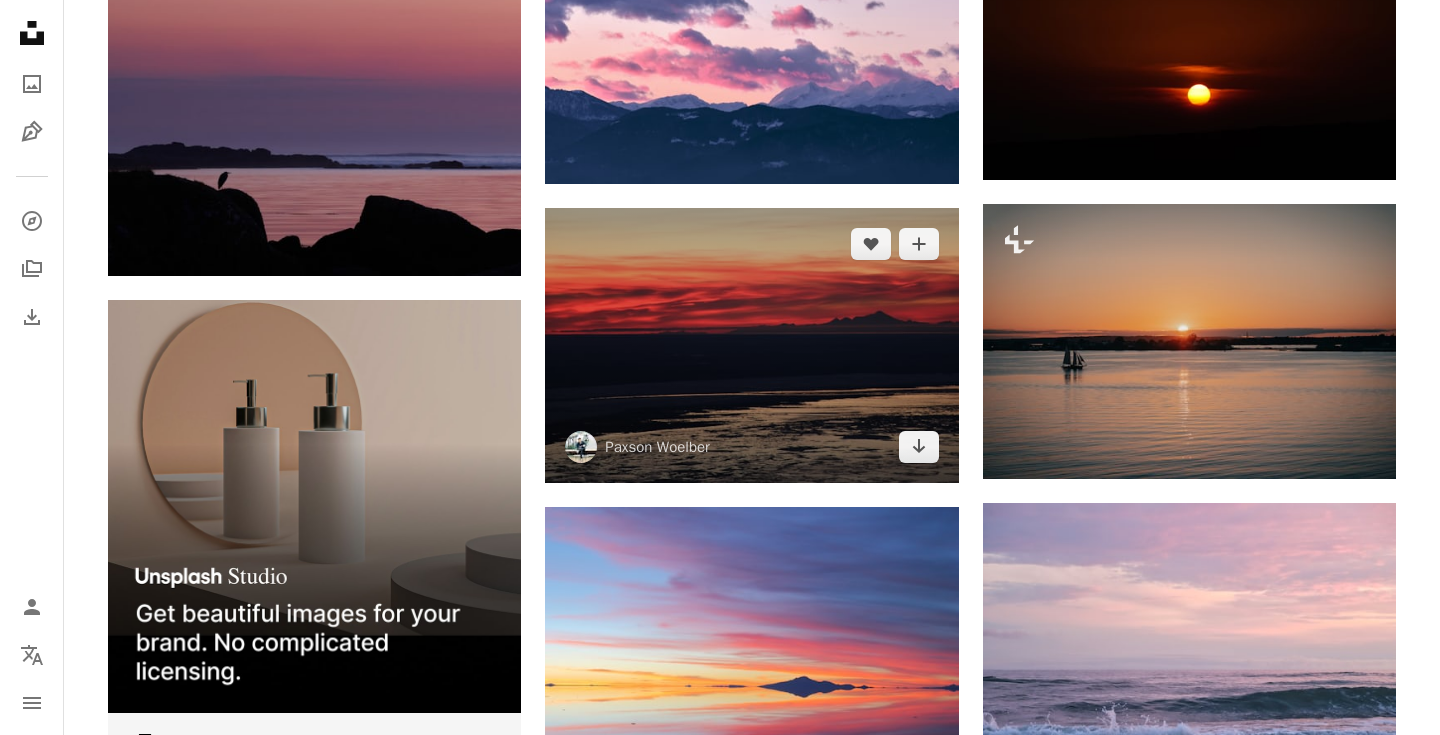 click at bounding box center [751, 345] 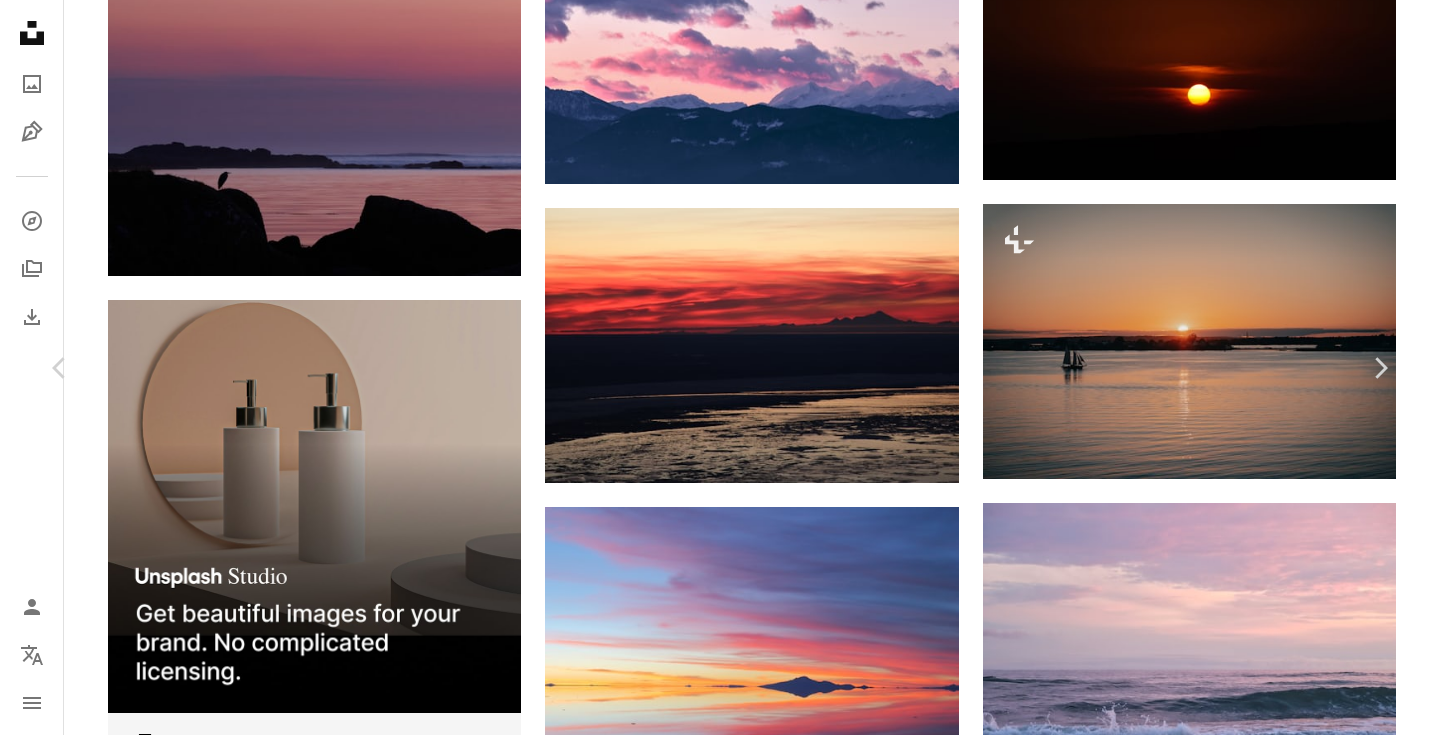click on "Zoom in" at bounding box center (712, 3402) 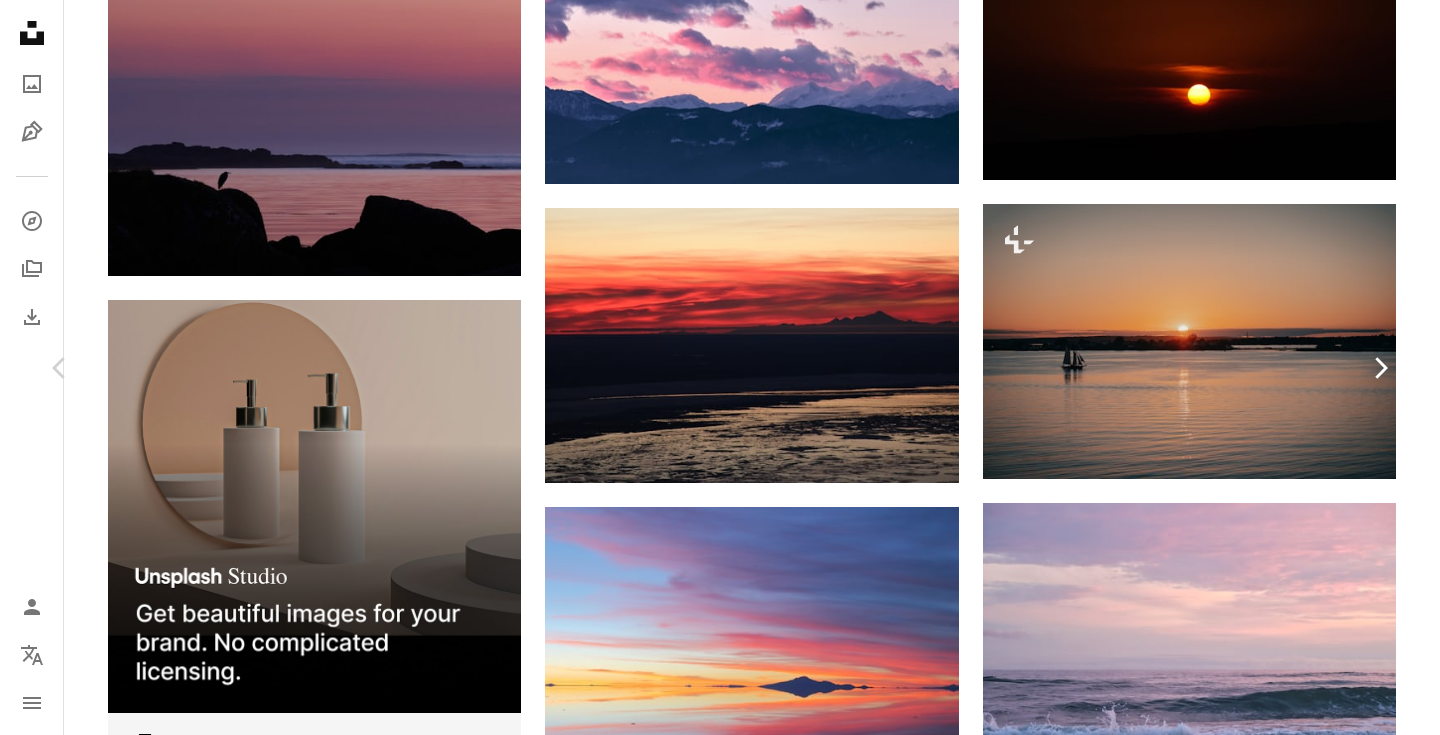 click on "Chevron right" at bounding box center (1380, 368) 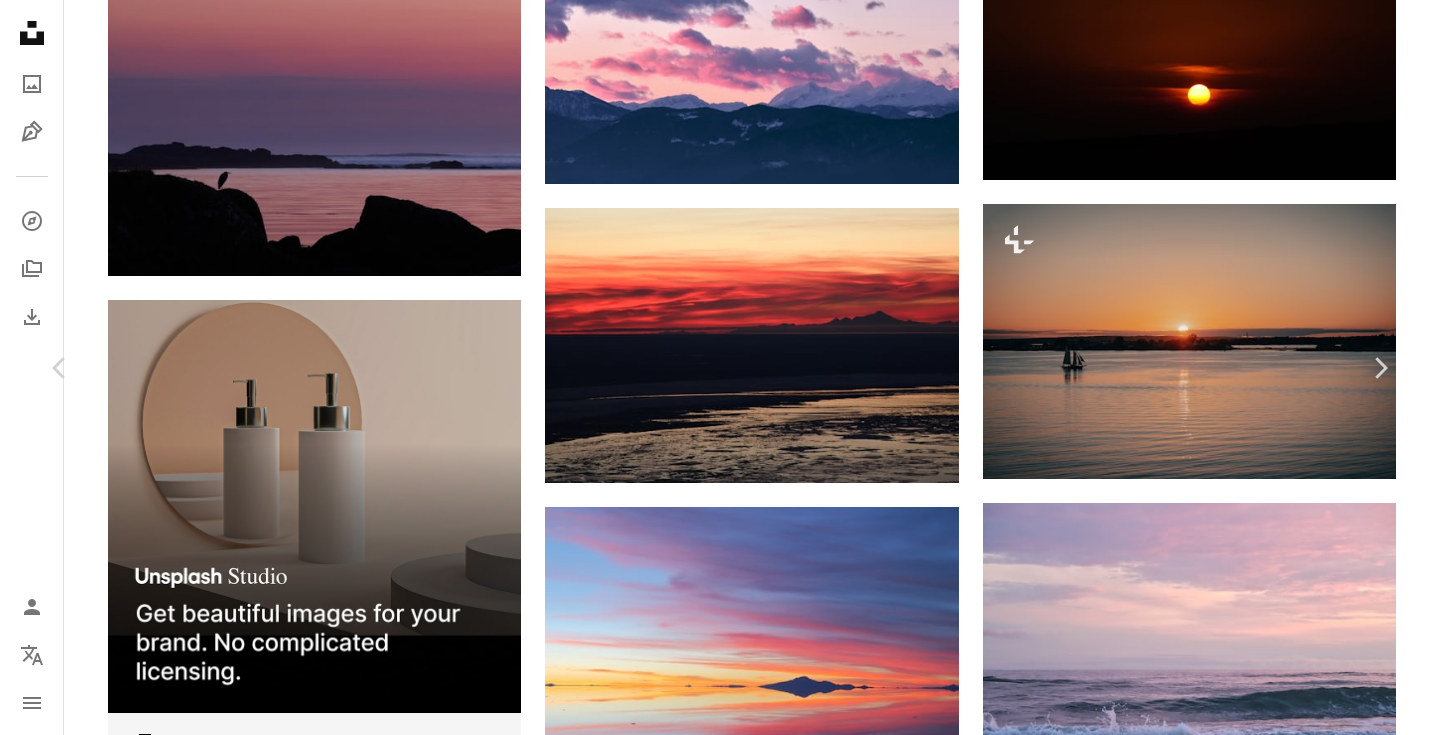 click on "An X shape" at bounding box center [20, 20] 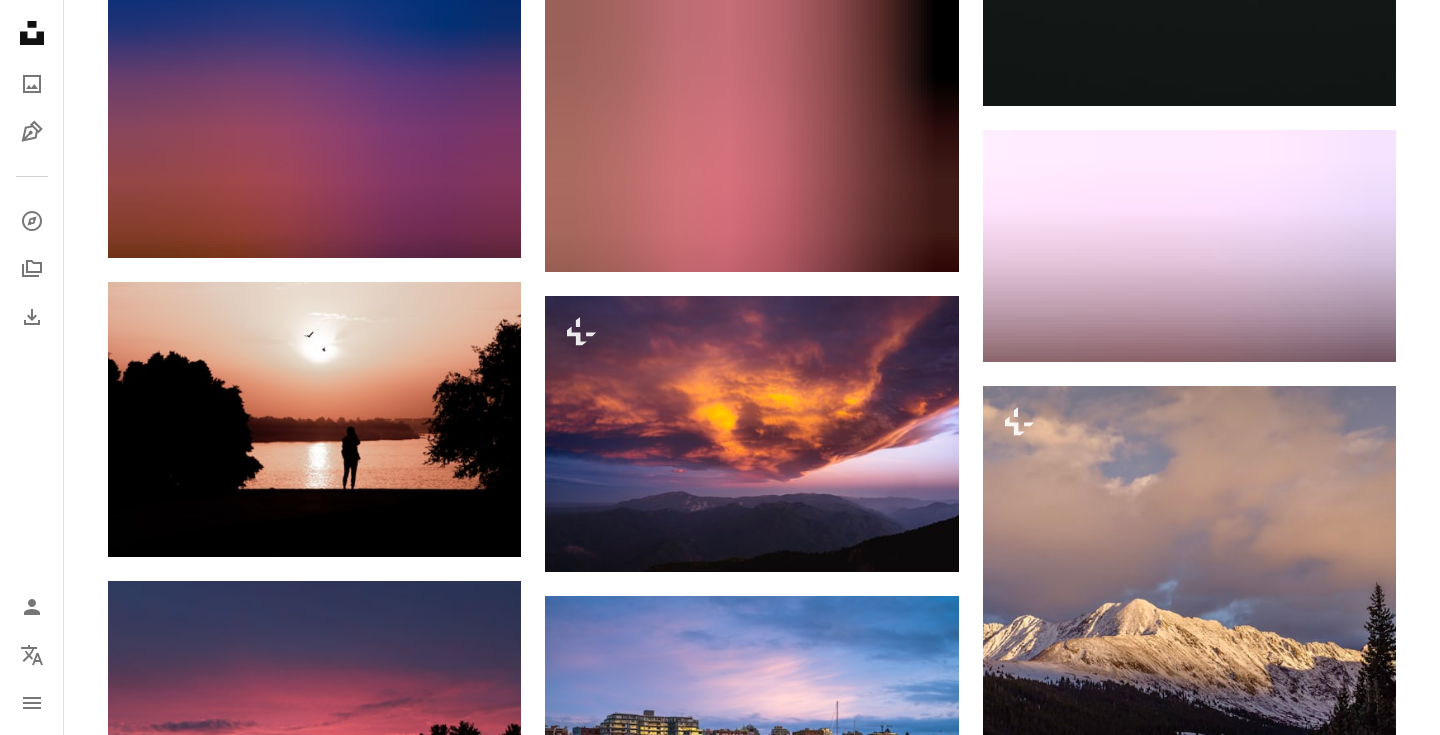 scroll, scrollTop: 0, scrollLeft: 0, axis: both 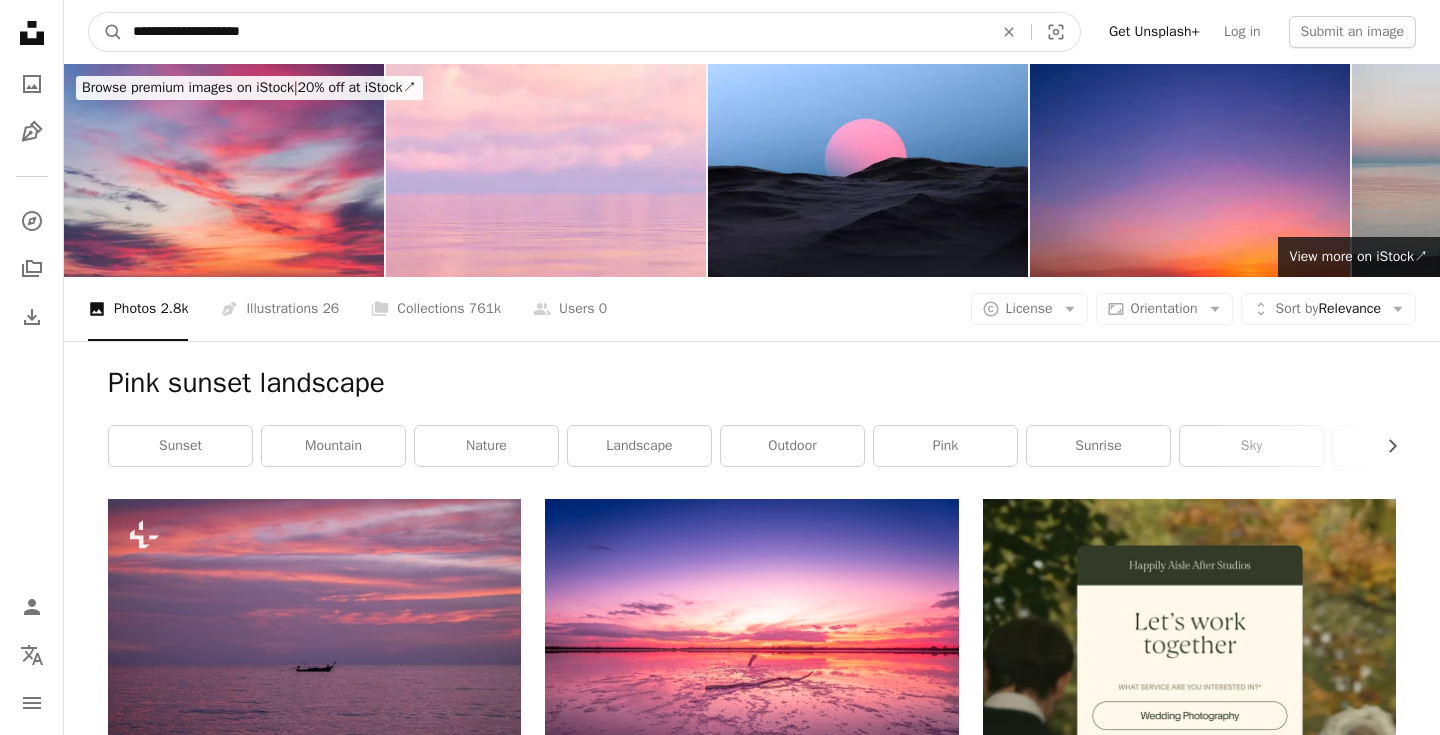 drag, startPoint x: 338, startPoint y: 24, endPoint x: 75, endPoint y: 29, distance: 263.04752 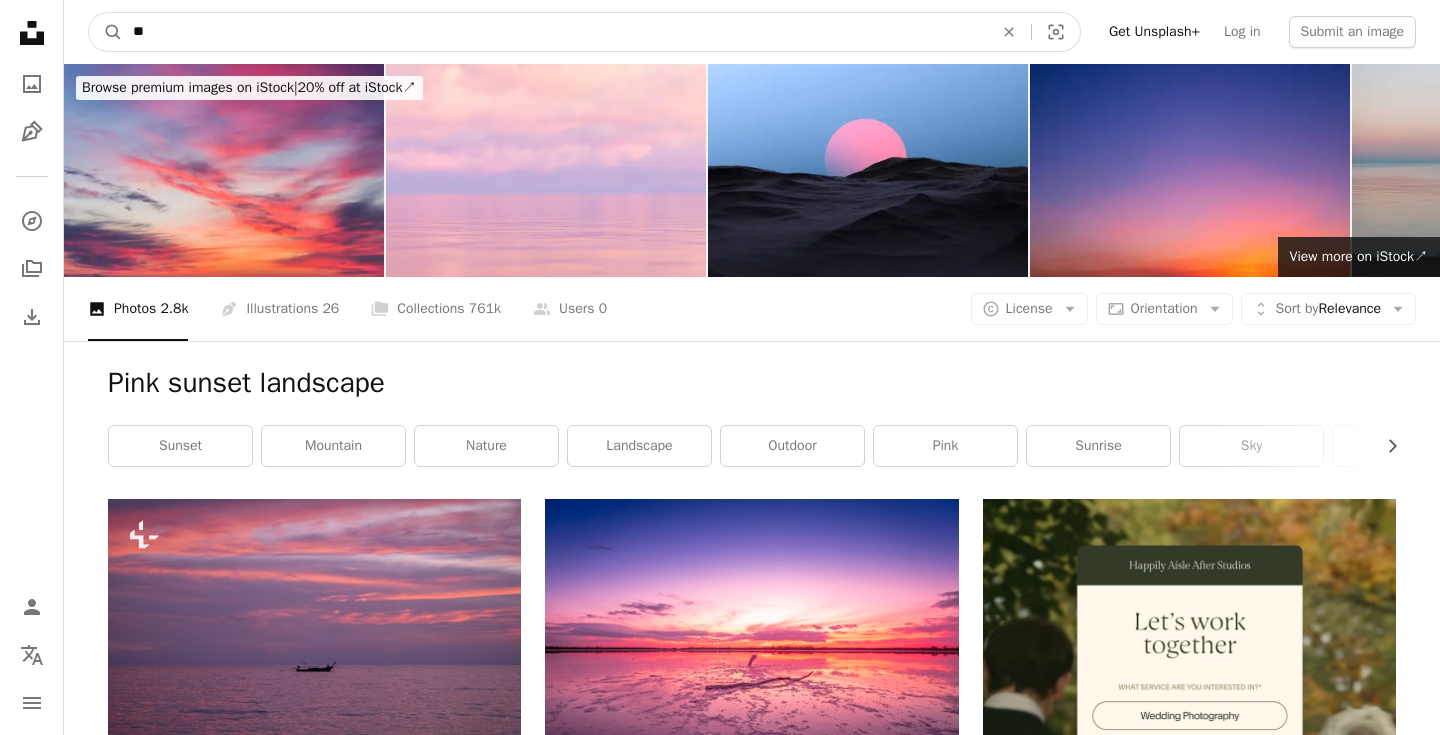 type on "*" 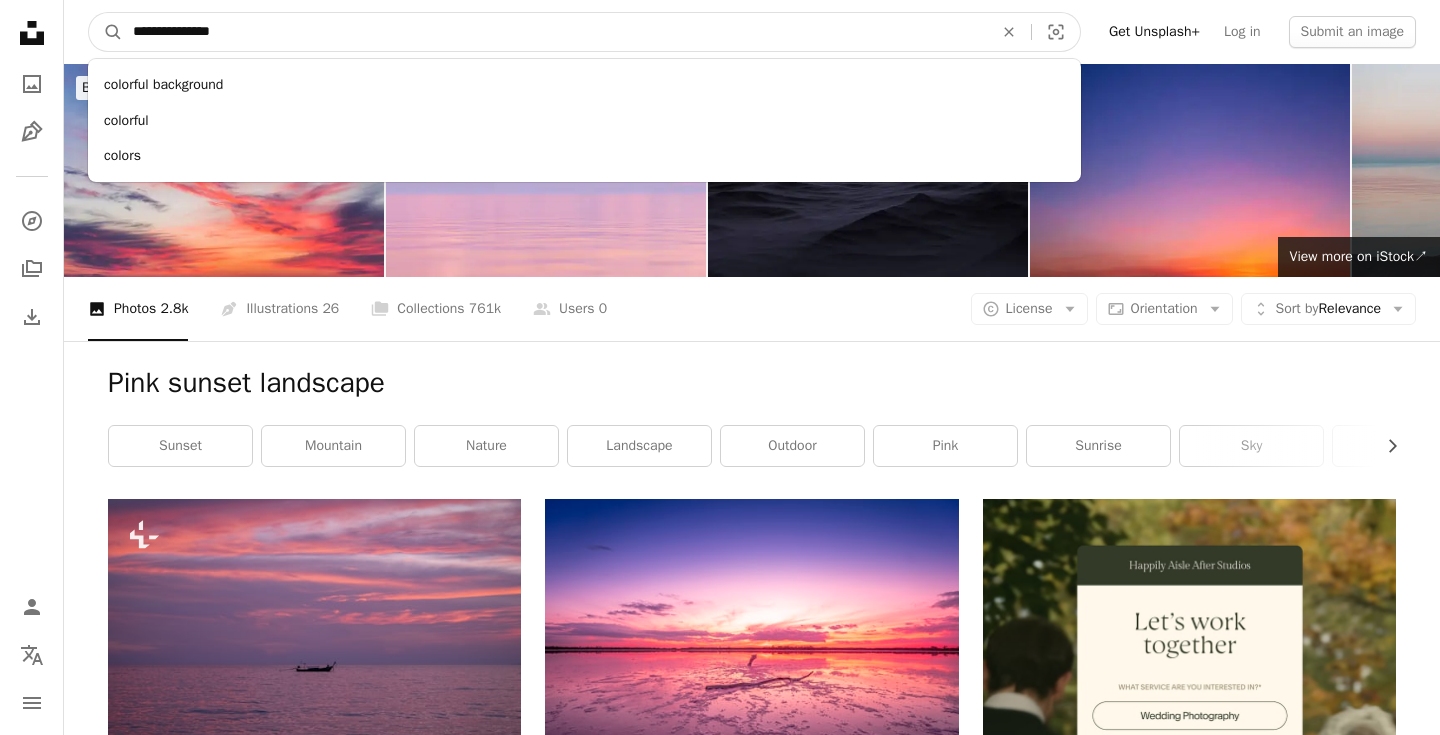 type on "**********" 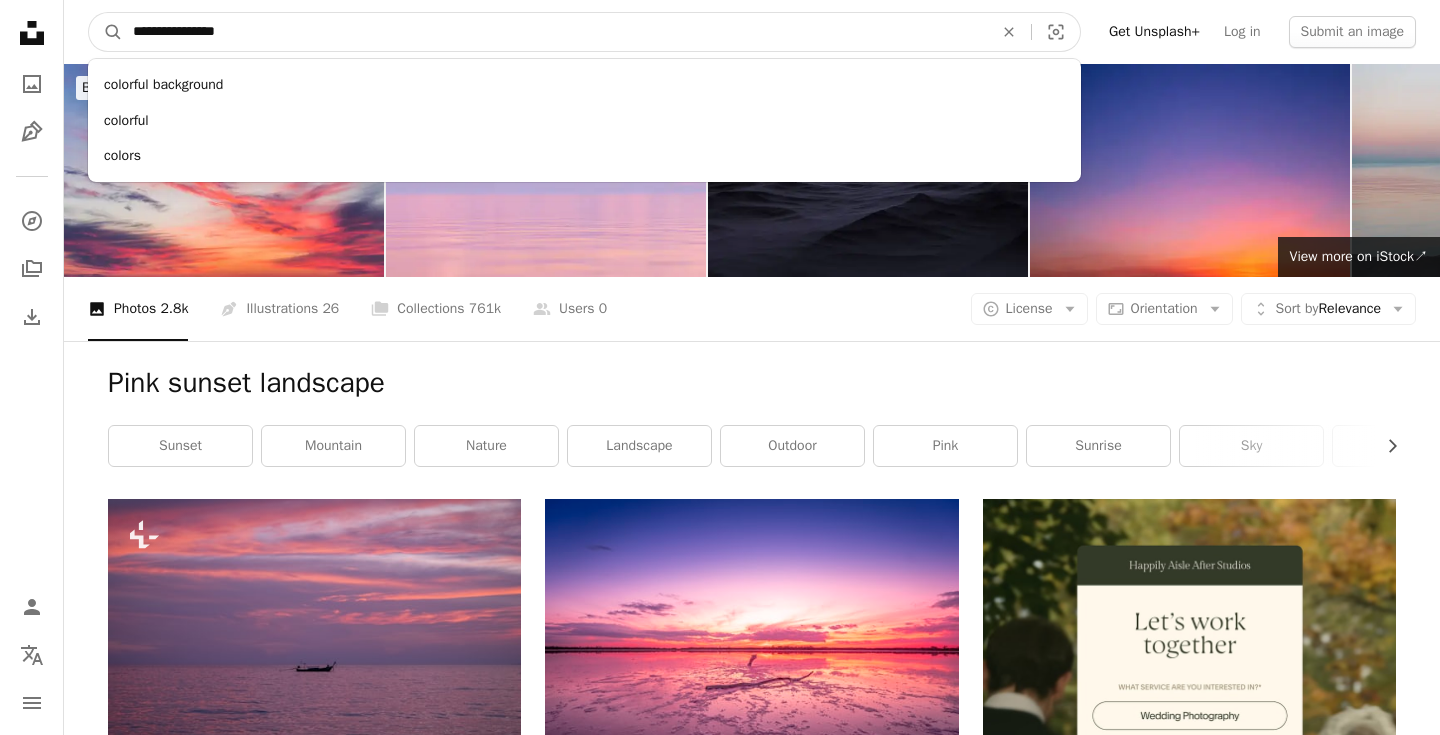 click on "A magnifying glass" at bounding box center (106, 32) 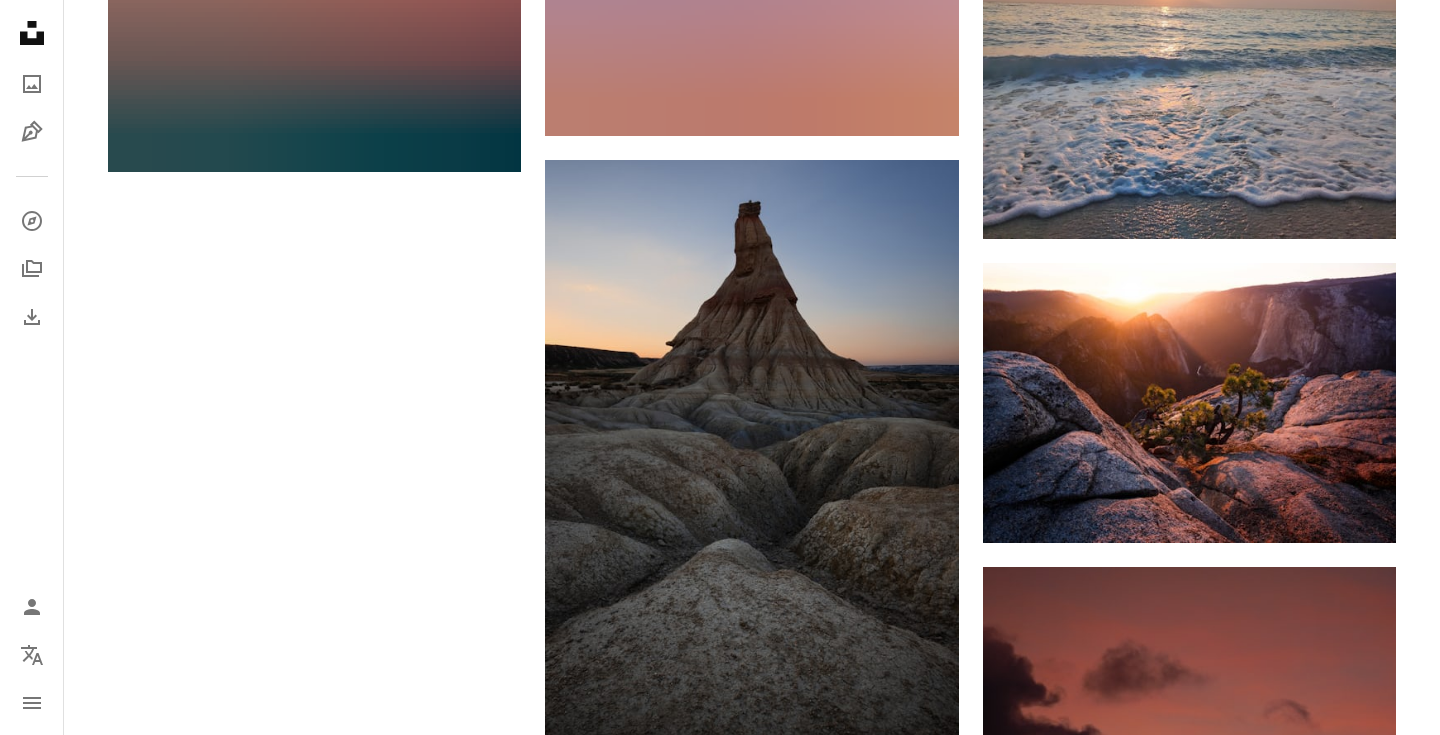 scroll, scrollTop: 2473, scrollLeft: 0, axis: vertical 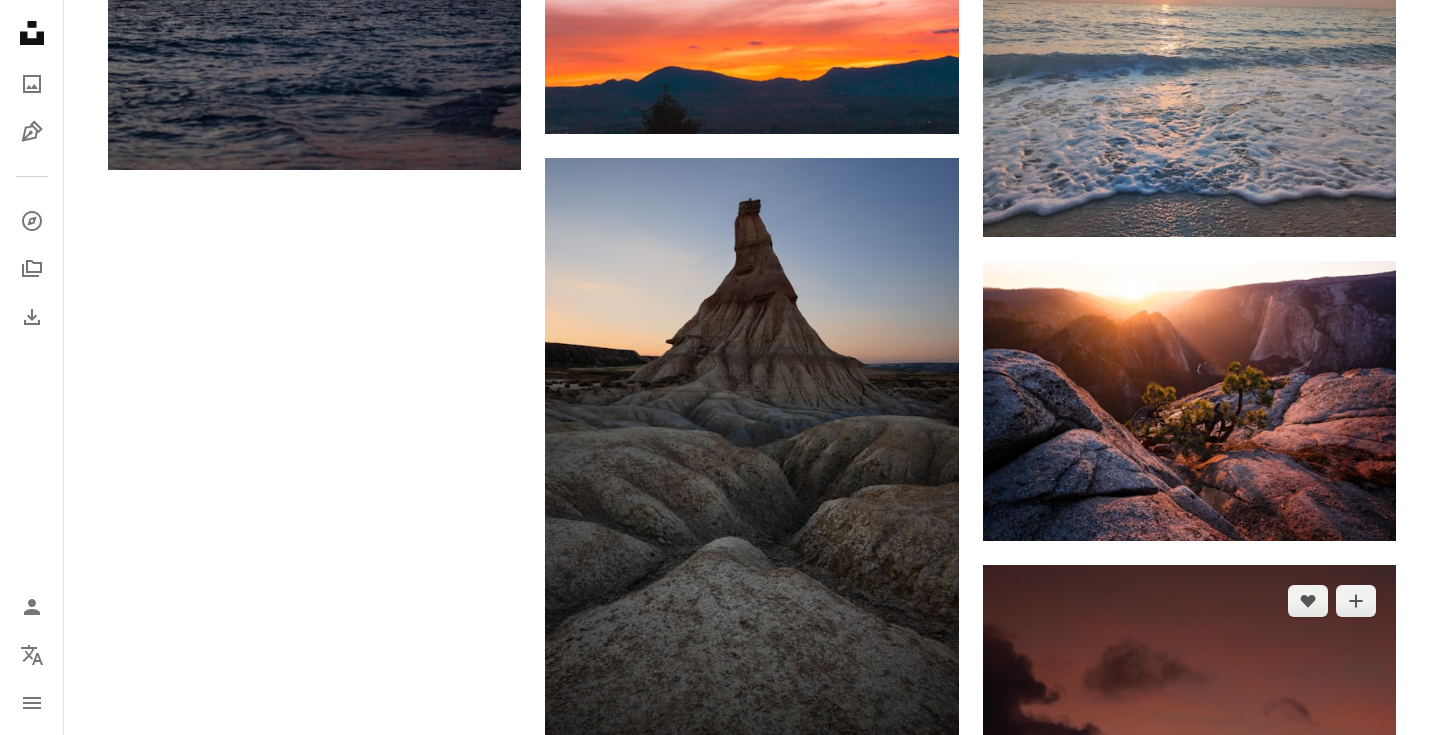 click at bounding box center [1189, 840] 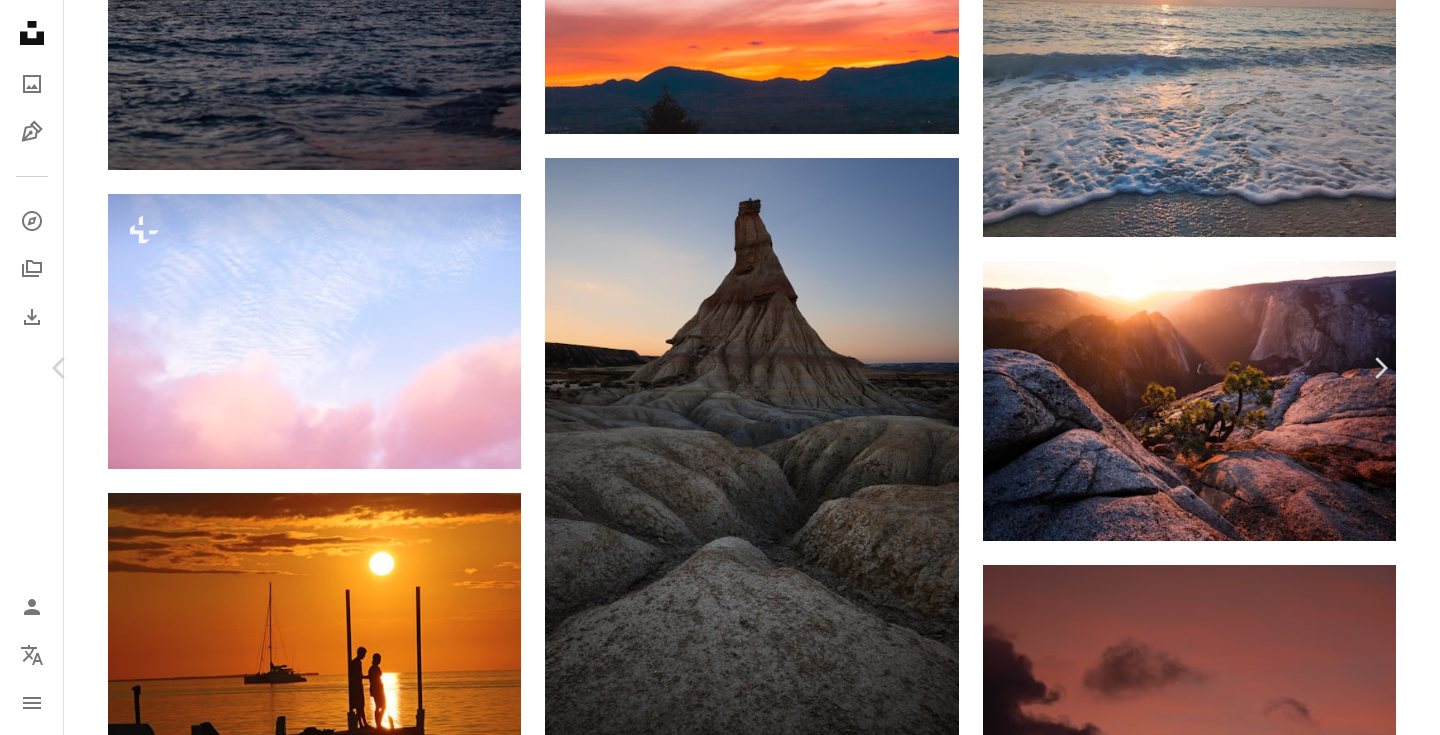 click on "An X shape Chevron left Chevron right Josie Weiss scarlettweiss A heart A plus sign Download free Chevron down Zoom in Views 19,390 Downloads 113 Featured in Golden Hour A forward-right arrow Share Info icon Info More Actions A map marker Caribbean Netherlands Calendar outlined Published on  June 24, 2024 Camera NIKON, COOLPIX L820 Safety Free to use under the  Unsplash License beautiful nature sky background sunset sky pink clouds pink sunset sunset background sunset clouds bright sky sunset skyline sunset colors colorful sunset beautiful nature wallpaper evening light bright sunset beautiful nature background sunset sky wallpaper black sunset cloud grey Free pictures Browse premium related images on iStock  |  Save 20% with code UNSPLASH20 View more on iStock  ↗ Related images A heart A plus sign 张 嘴 Arrow pointing down Plus sign for Unsplash+ A heart A plus sign Adrian Pelletier For  Unsplash+ A lock Download A heart A plus sign Francesco Ungaro Available for hire A checkmark inside of a circle For" at bounding box center [720, 4666] 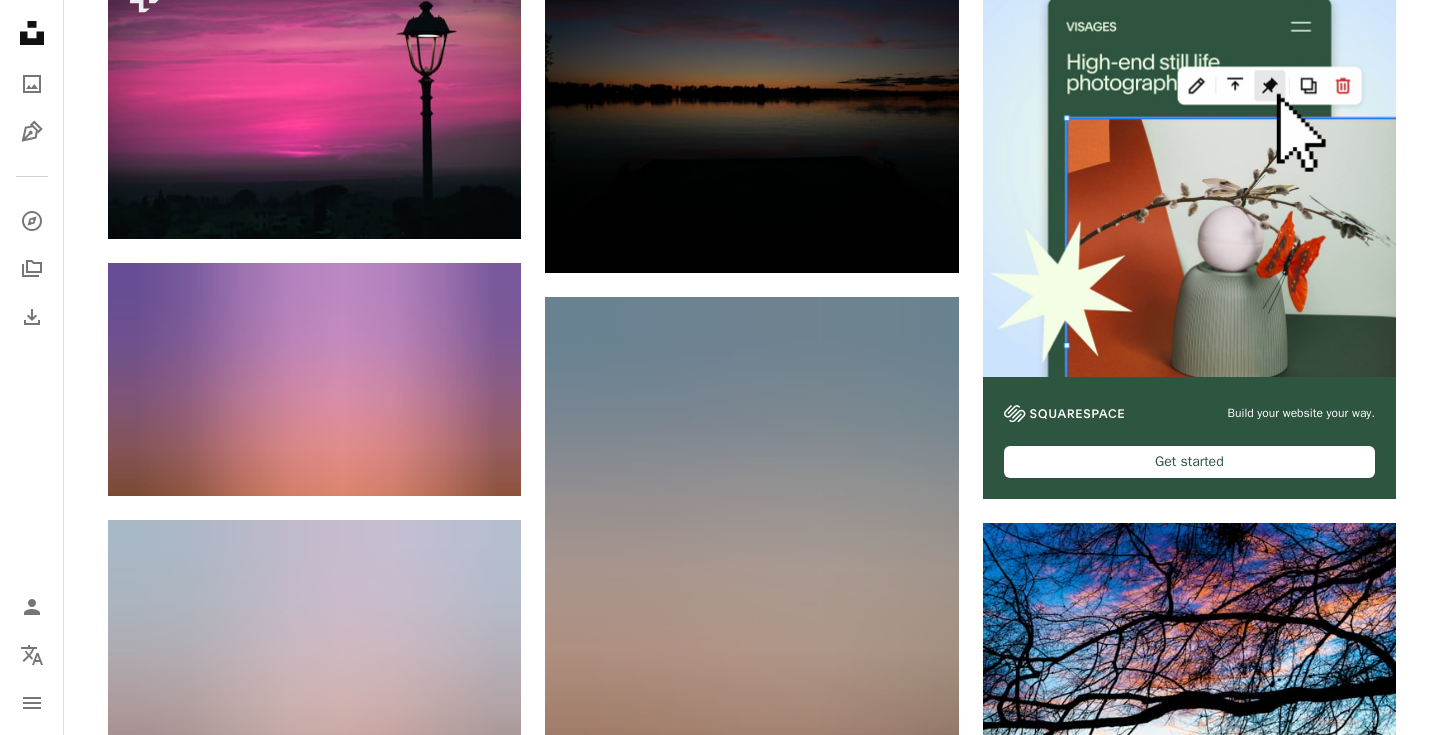 scroll, scrollTop: 0, scrollLeft: 0, axis: both 